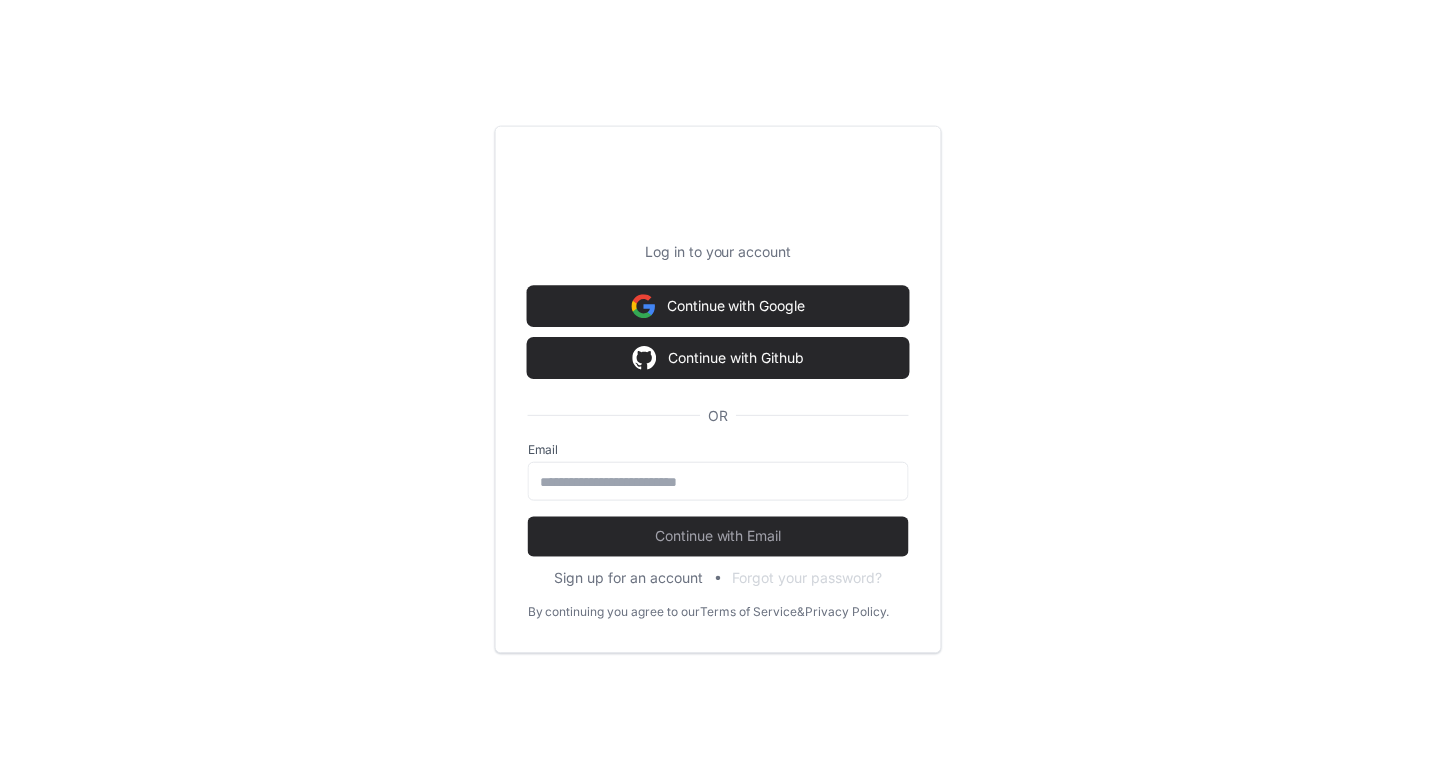 scroll, scrollTop: 0, scrollLeft: 0, axis: both 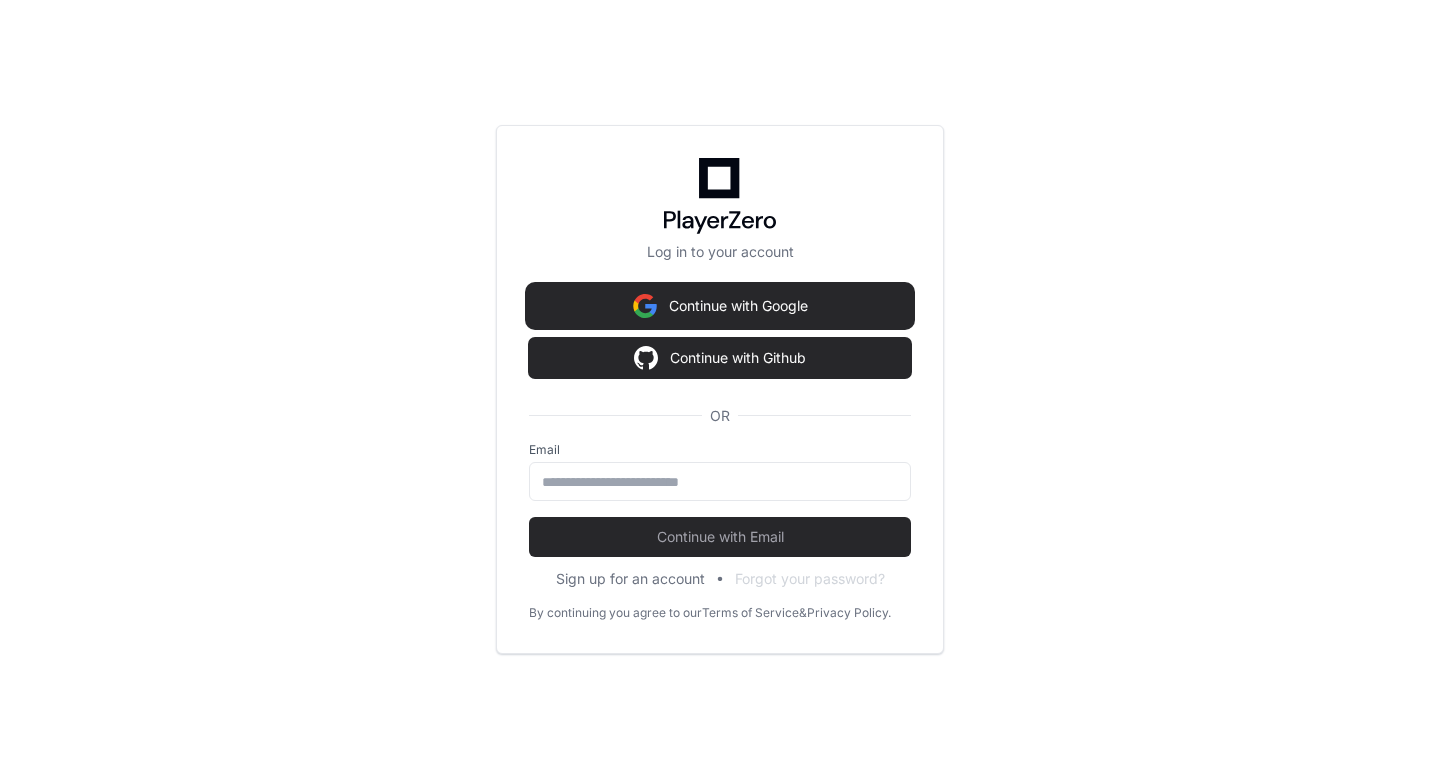 click on "Continue with Google" at bounding box center [720, 306] 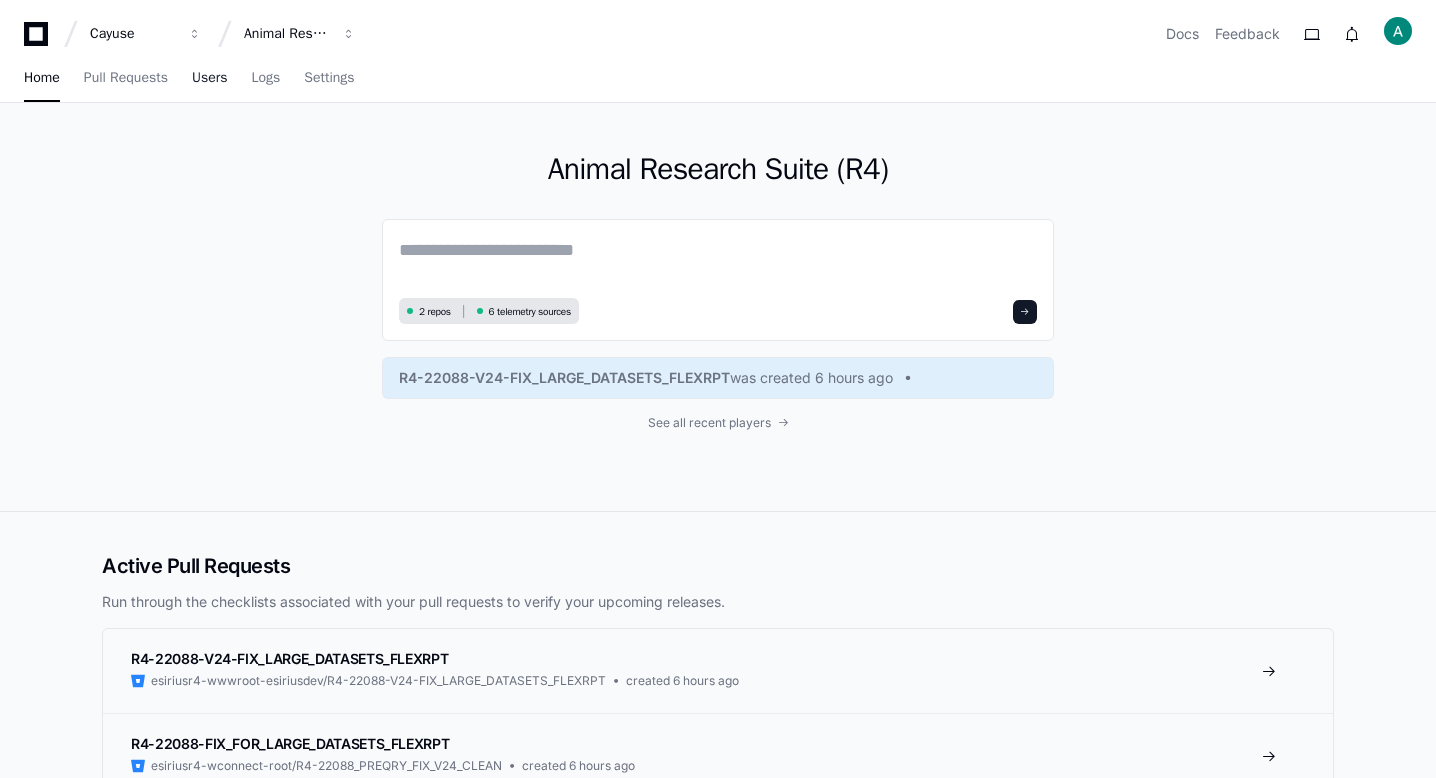scroll, scrollTop: 0, scrollLeft: 0, axis: both 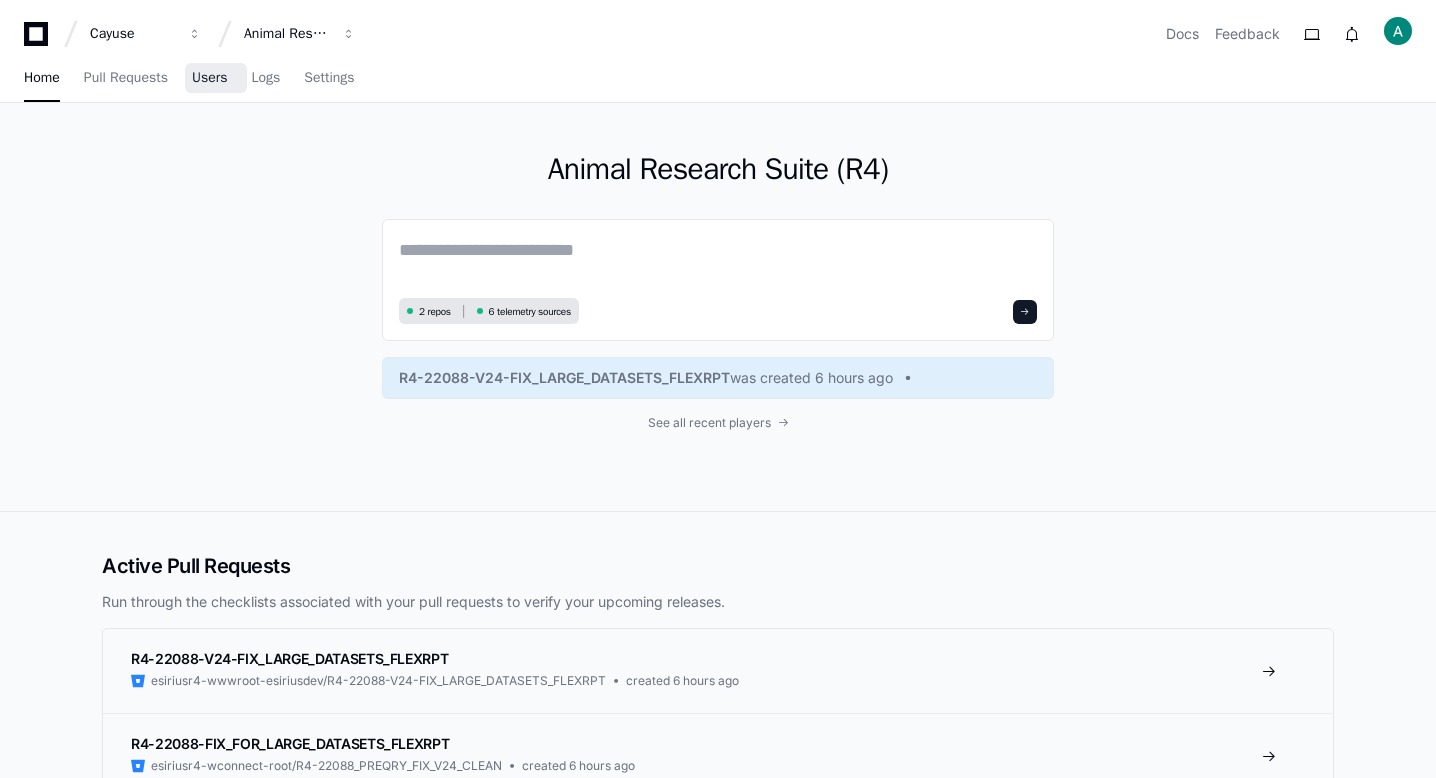 click on "Users" at bounding box center [210, 78] 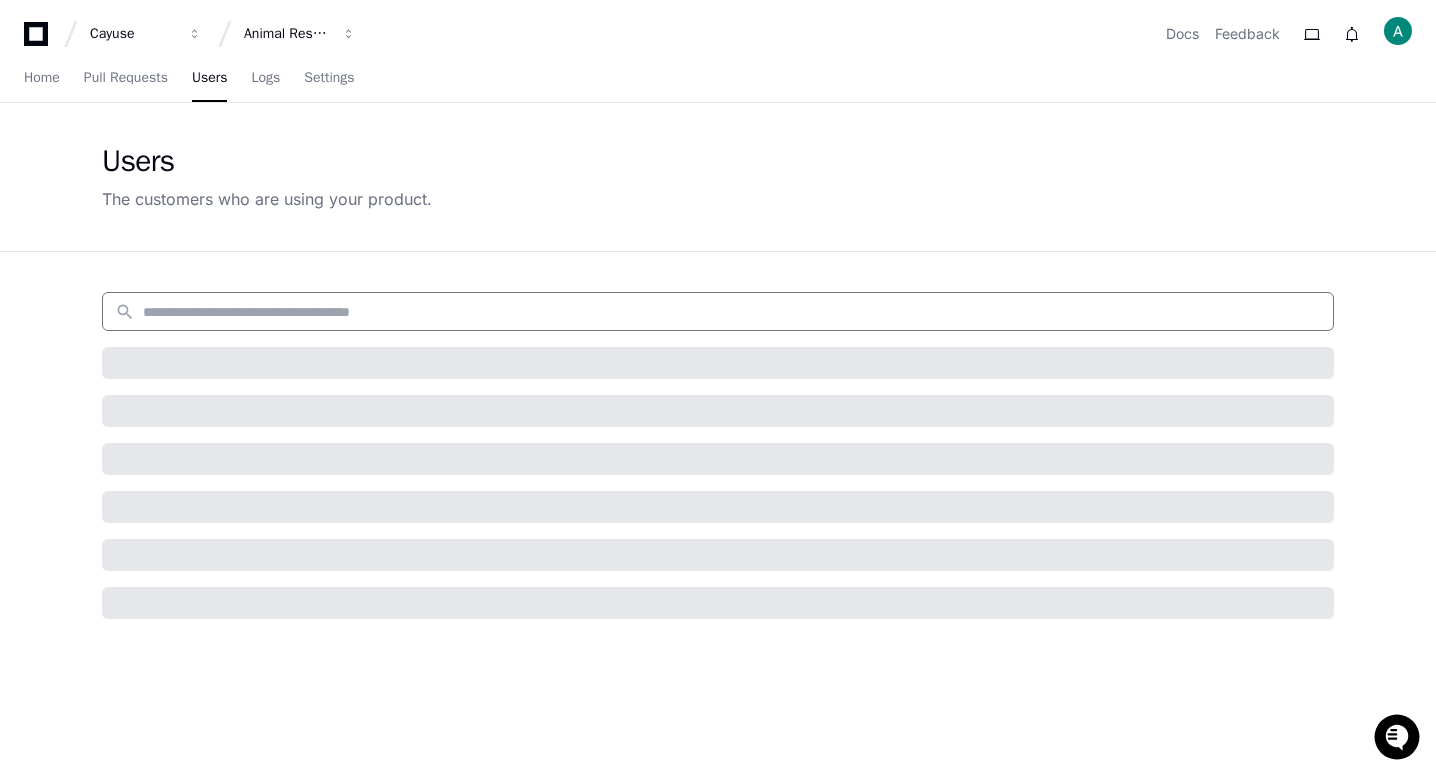 click at bounding box center (732, 312) 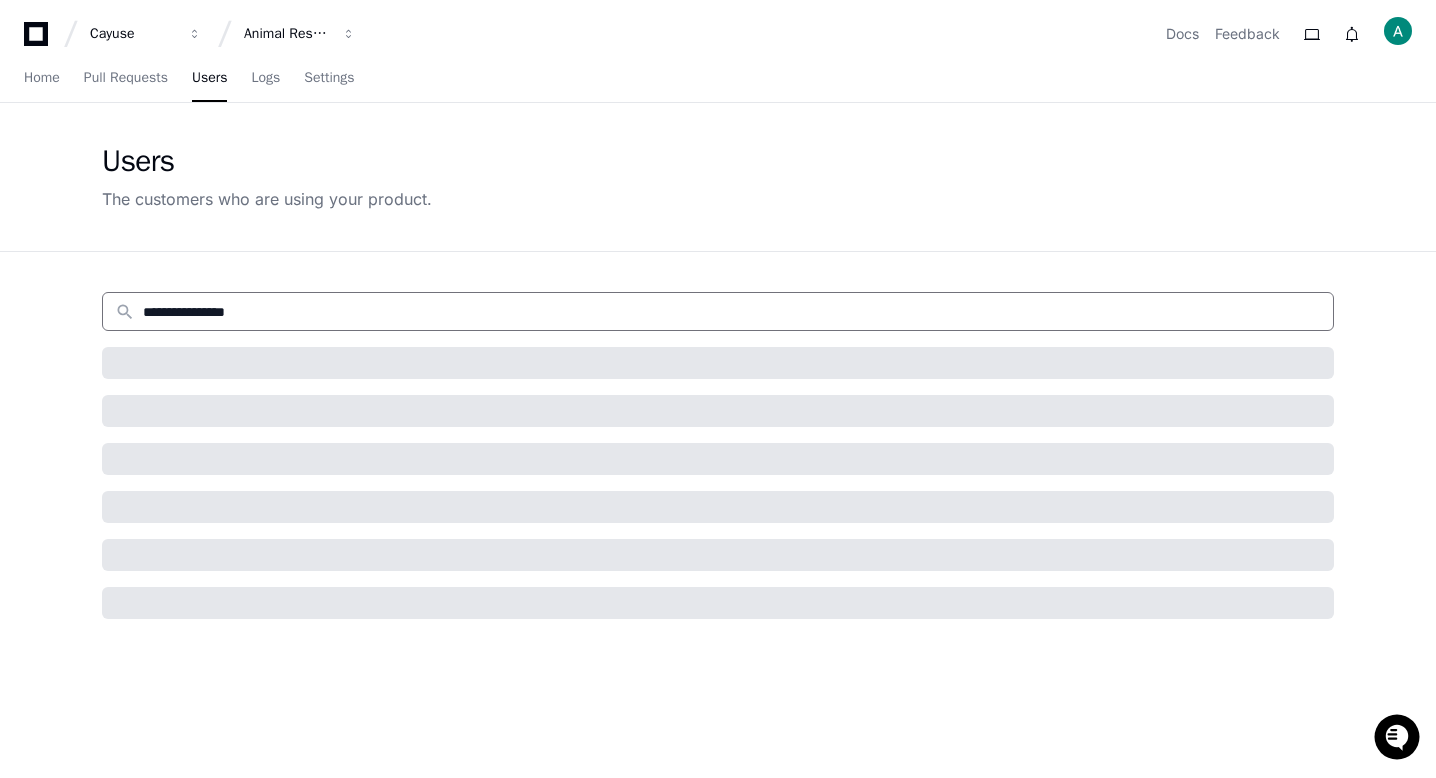 type on "**********" 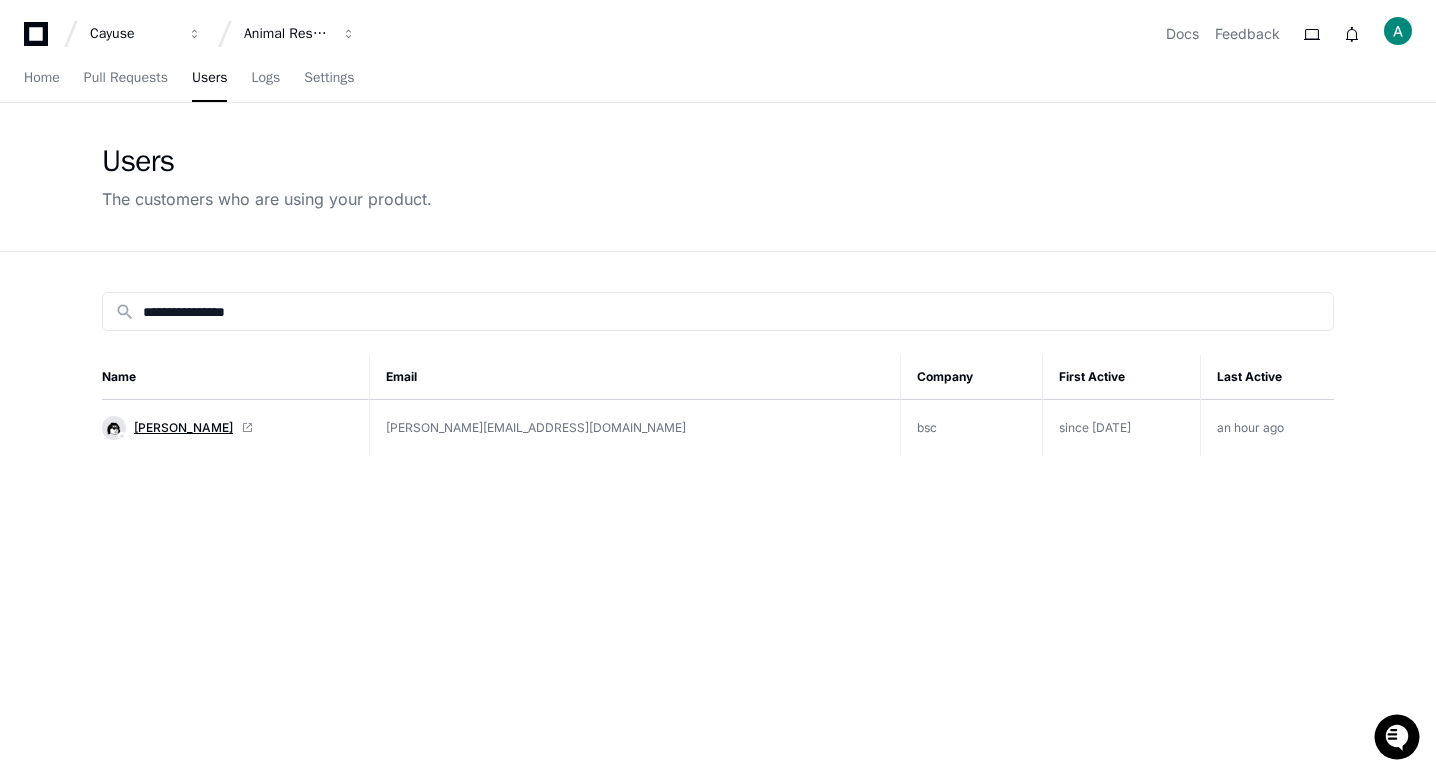 click on "[PERSON_NAME]" 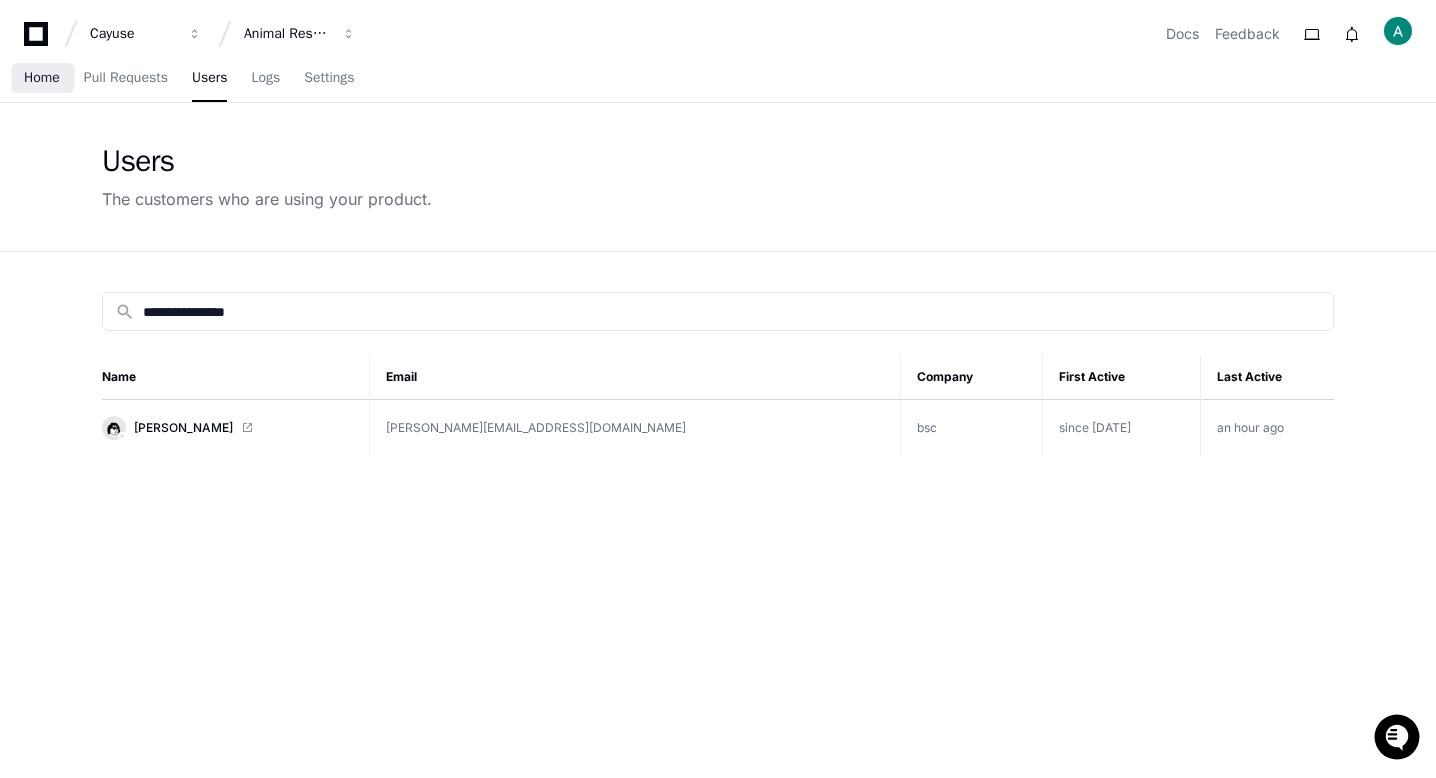 click on "Home" at bounding box center [42, 78] 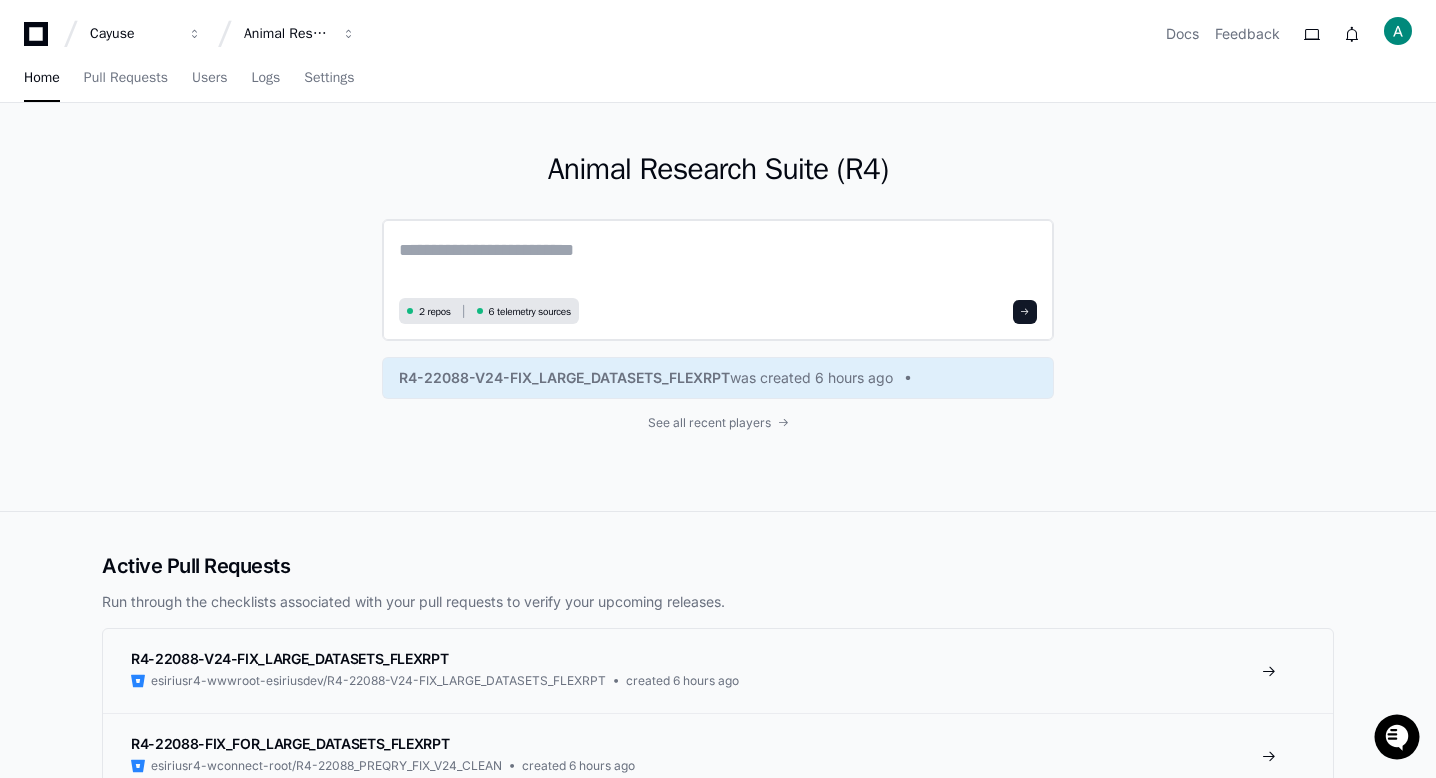 click 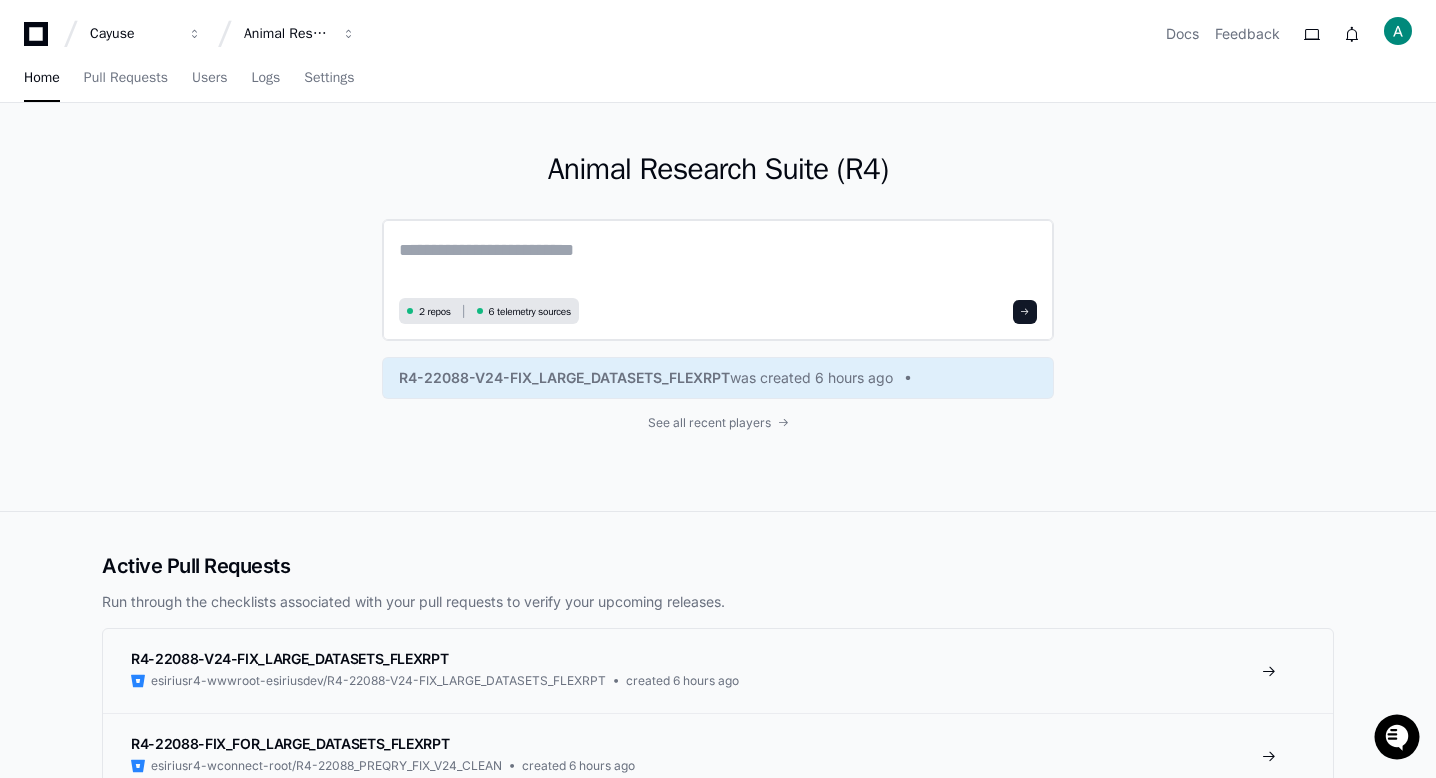 click 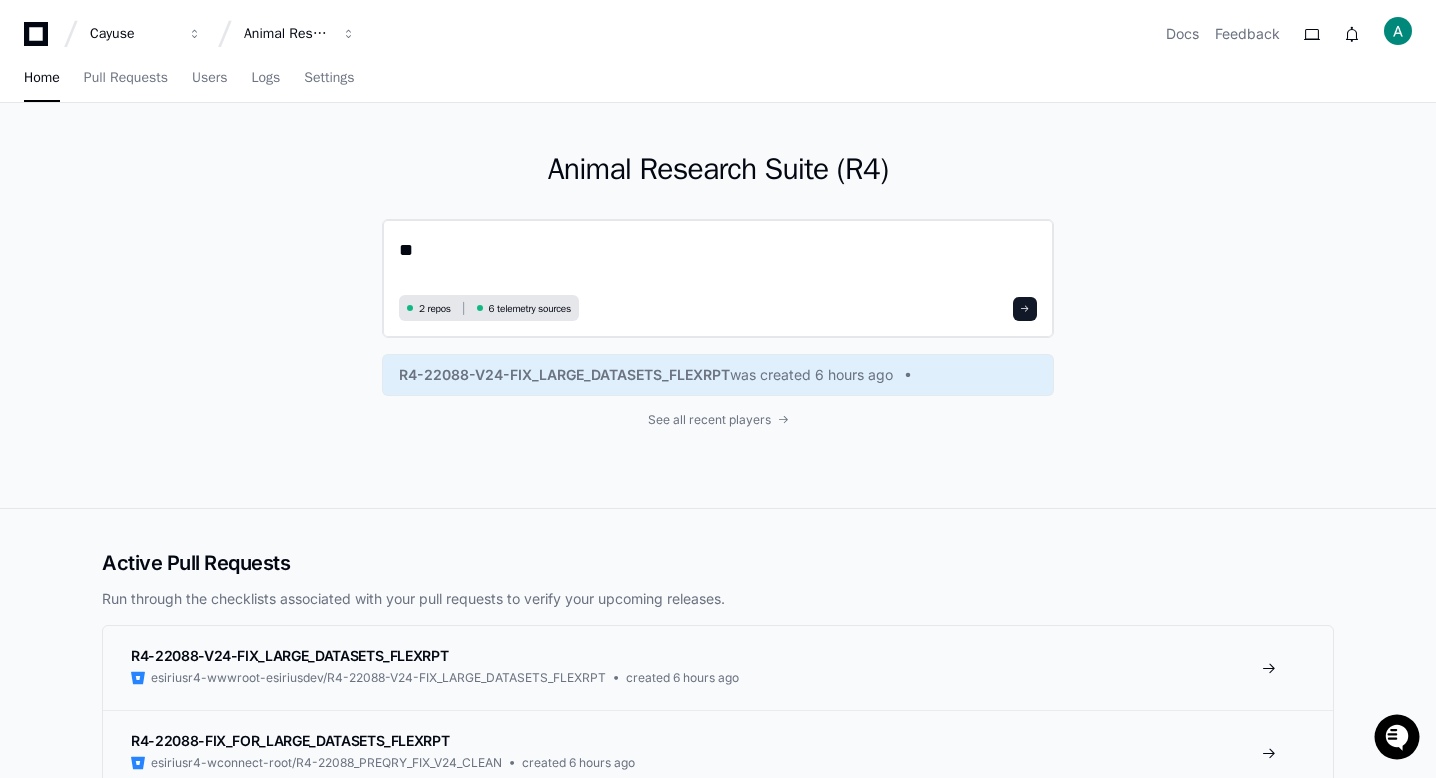 type on "*" 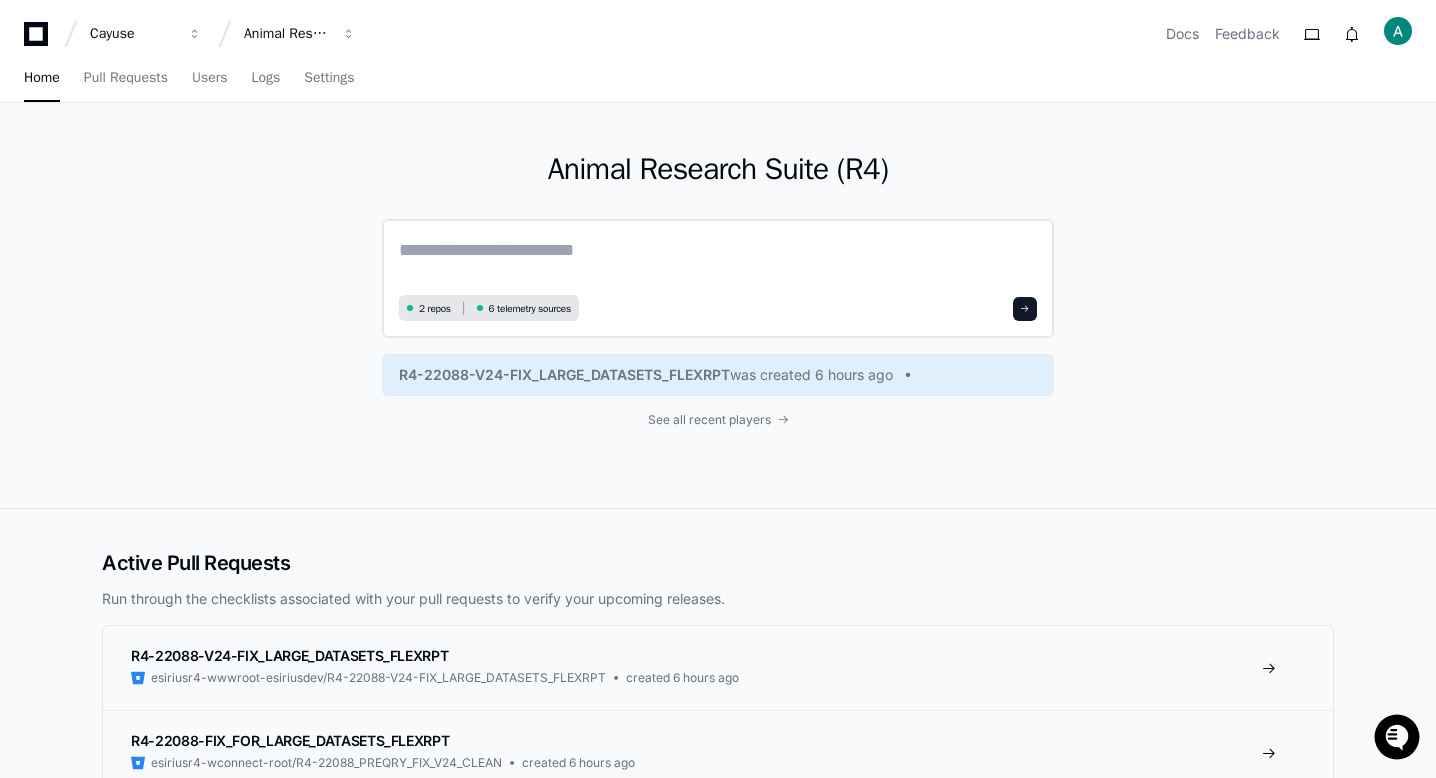 paste on "**********" 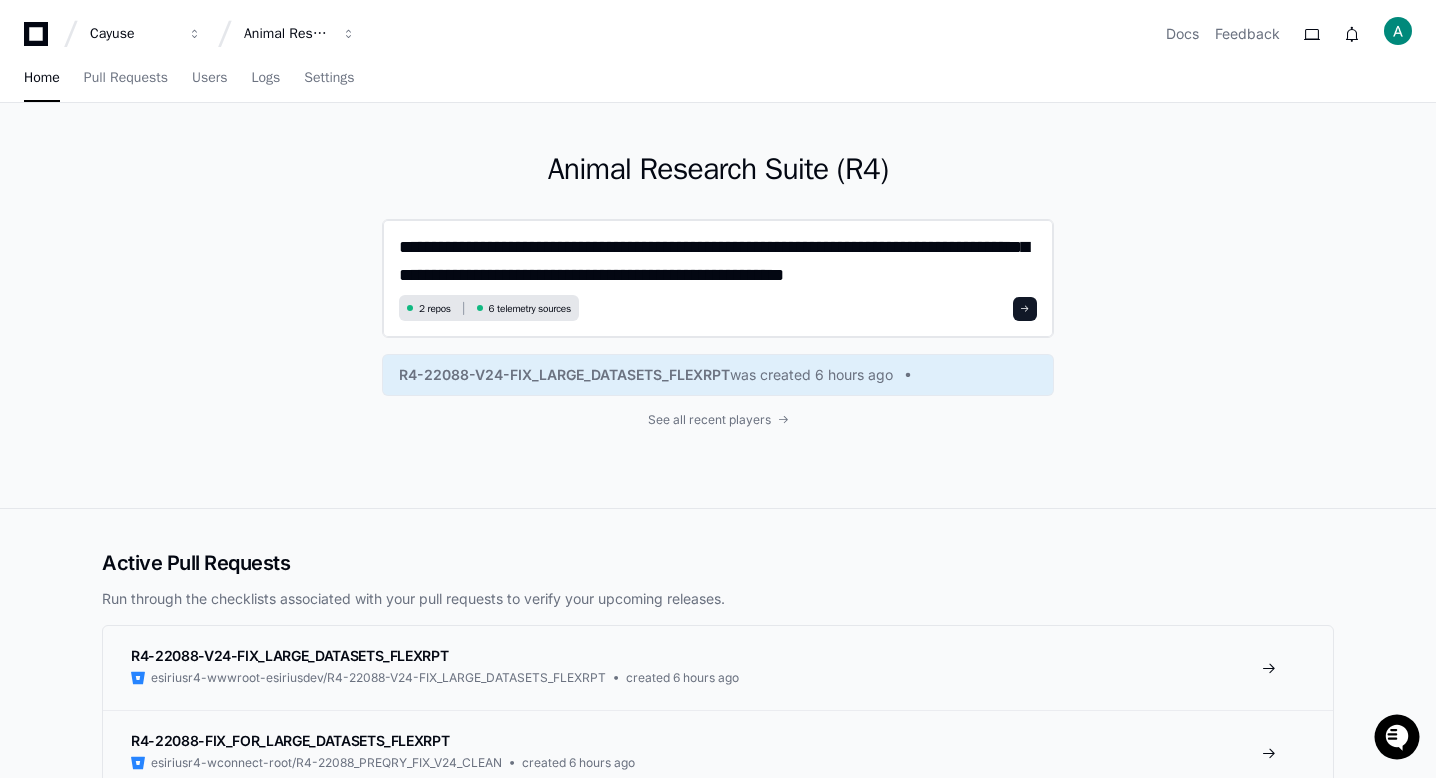 scroll, scrollTop: 0, scrollLeft: 0, axis: both 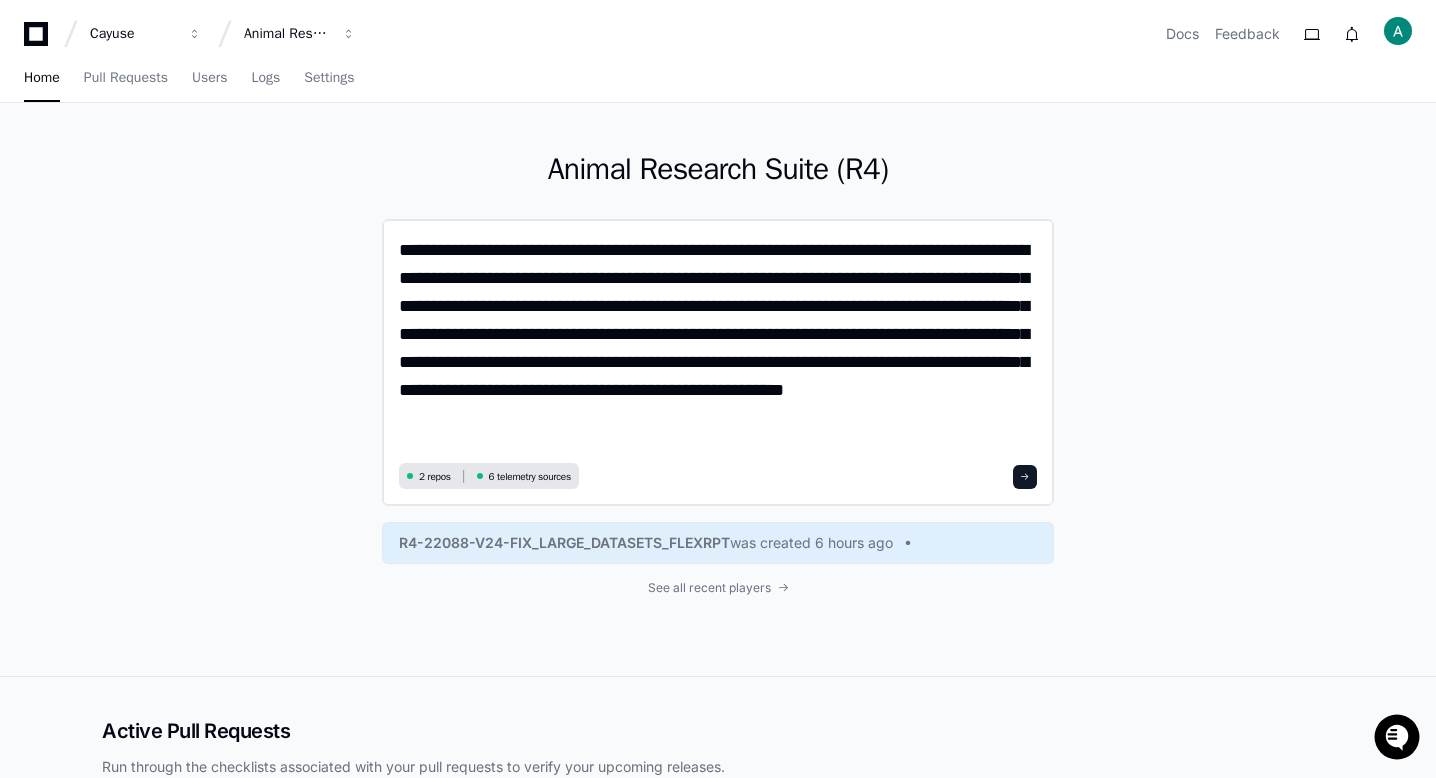 click on "**********" 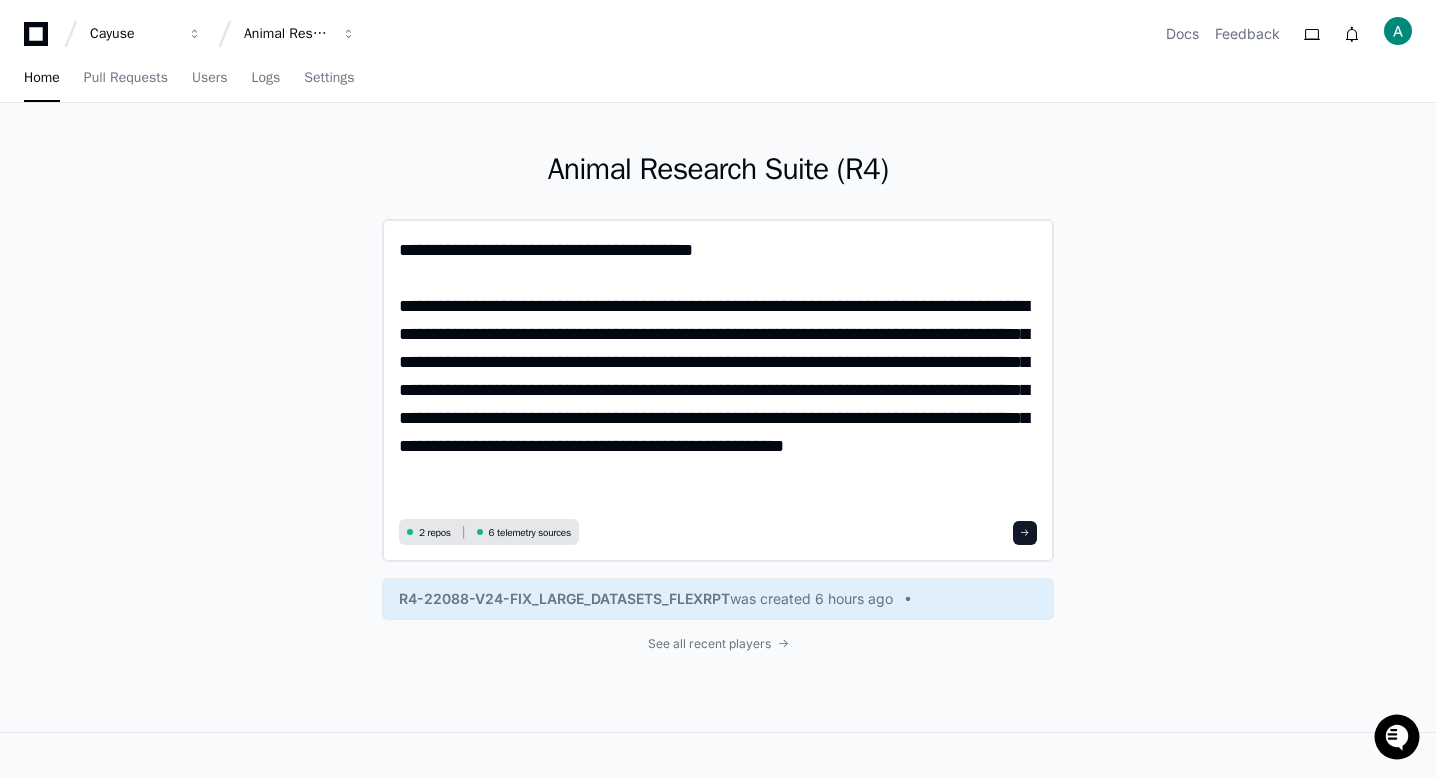 click on "**********" 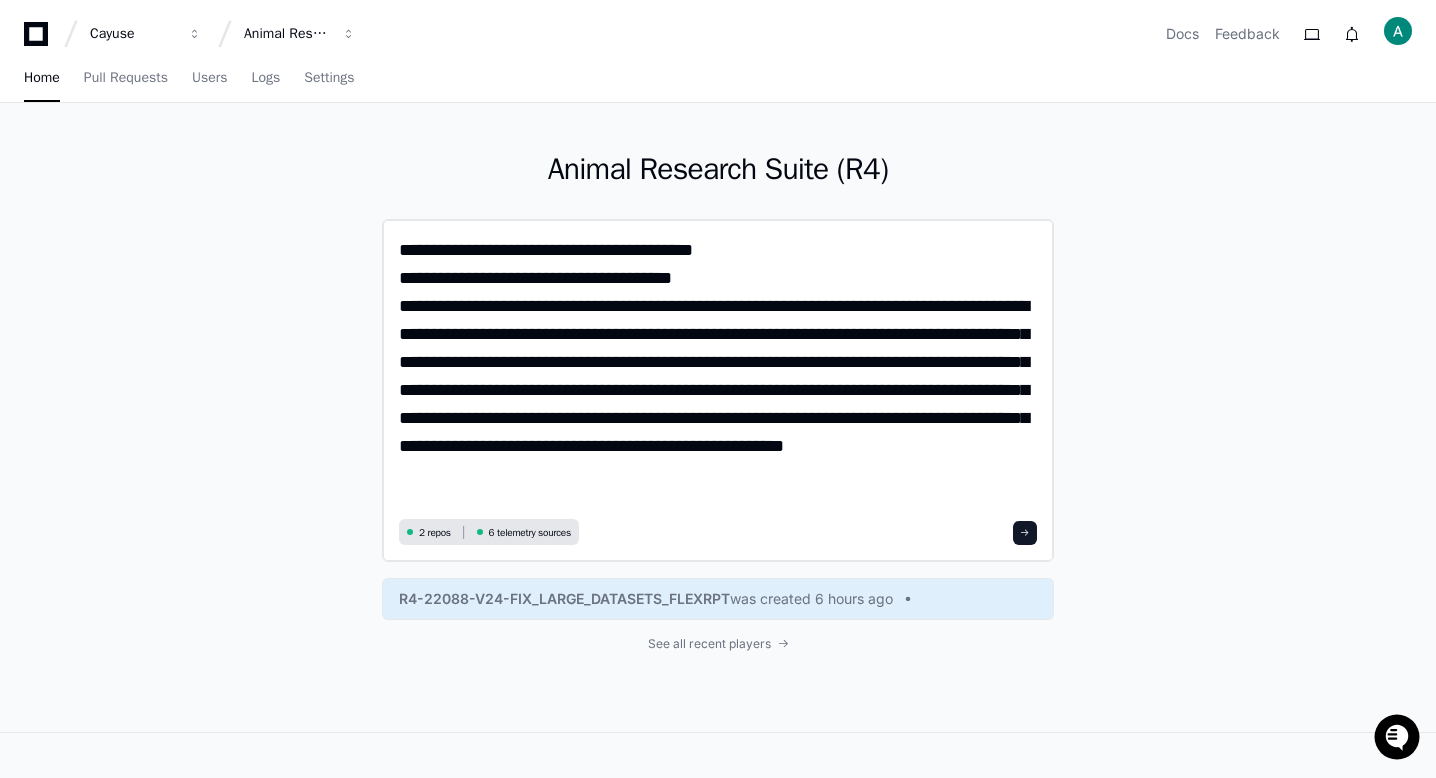 type on "**********" 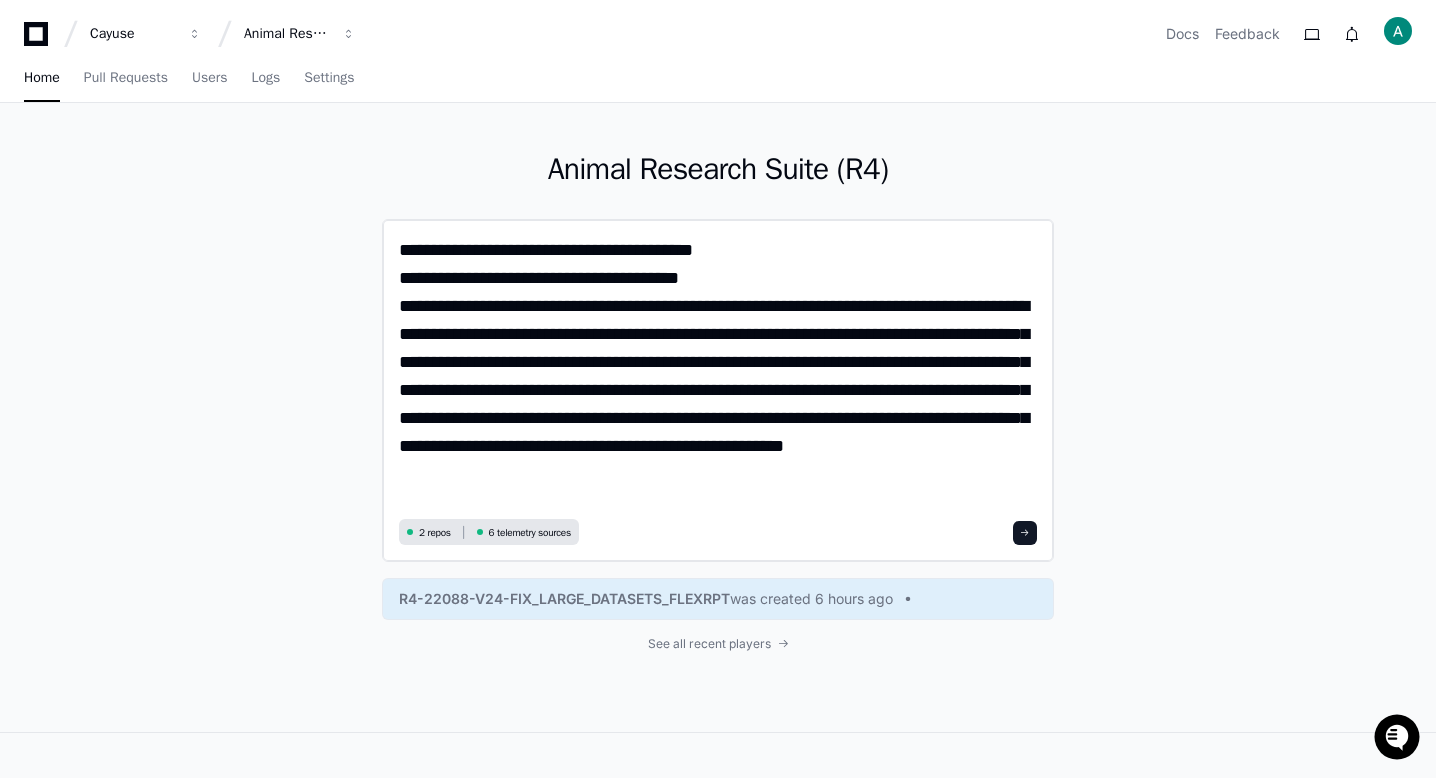 drag, startPoint x: 764, startPoint y: 390, endPoint x: 854, endPoint y: 473, distance: 122.42957 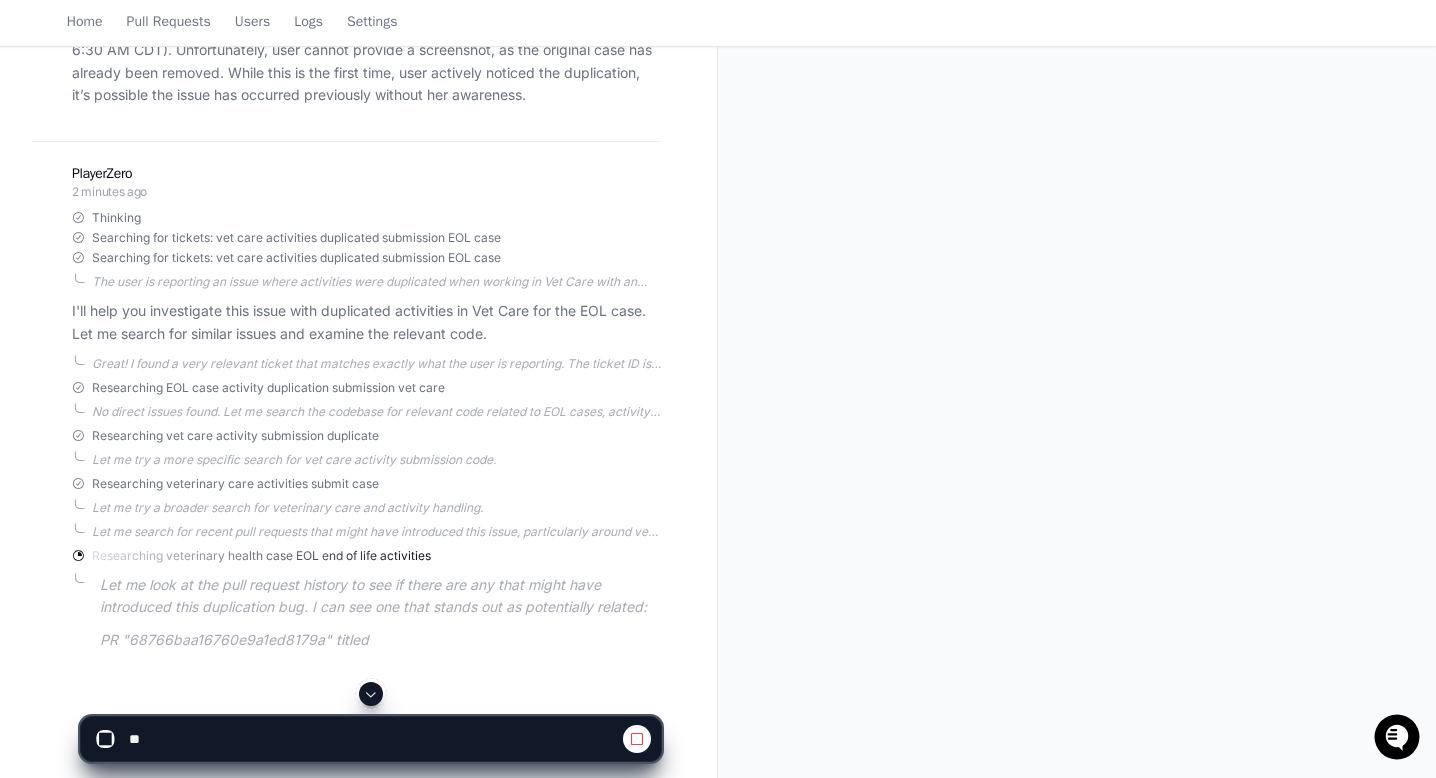 scroll, scrollTop: 369, scrollLeft: 0, axis: vertical 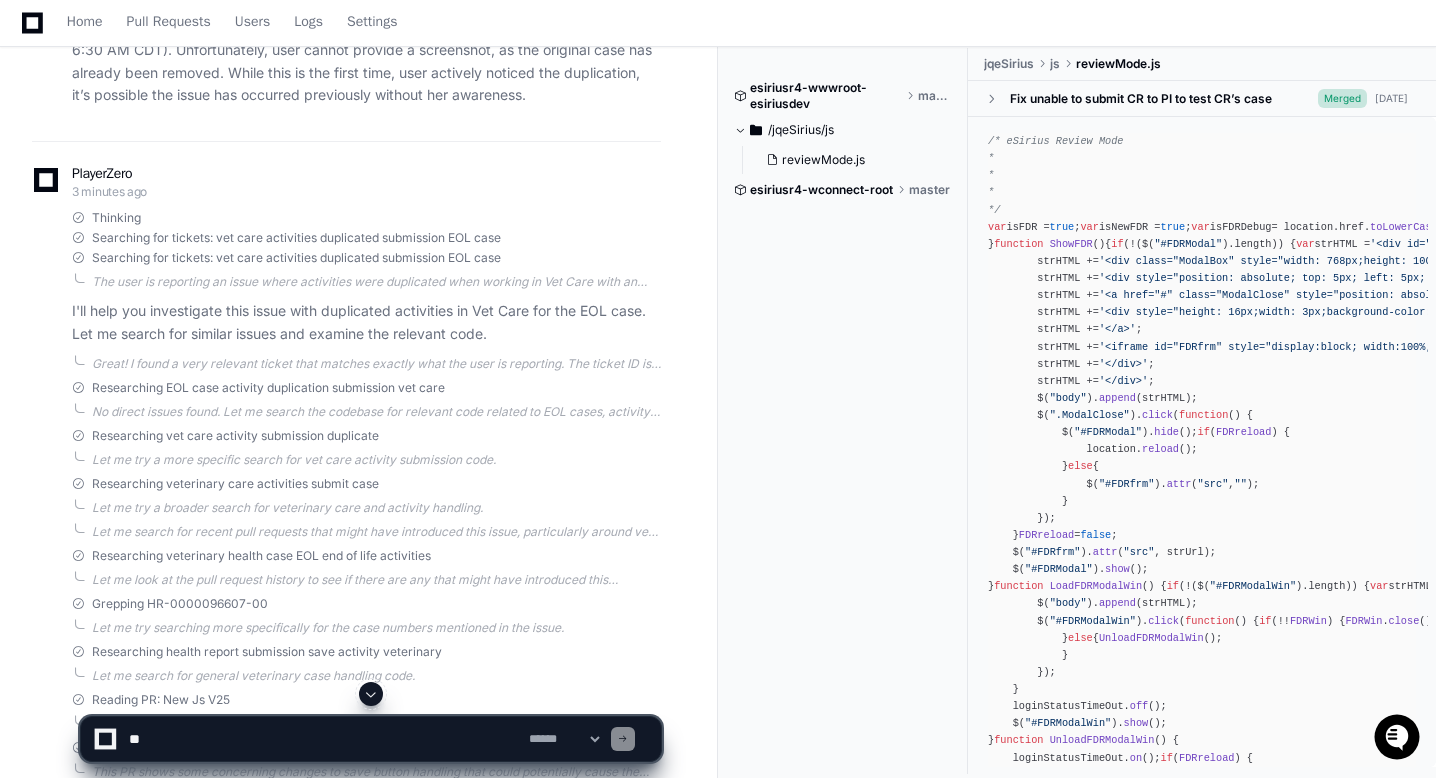 click on "PlayerZero 3 minutes ago Thinking Searching for tickets: vet care activities duplicated submission EOL case Searching for tickets: vet care activities duplicated submission EOL case  The user is reporting an issue where activities were duplicated when working in Vet Care with an EOL (End of Life) case. The case ID was HR-0000096607-00 applied to SW-7625. The user had to delete the original case and reapply the procedure.
To investigate this issue, I should:
1. Search for similar issues in the ticketing system related to duplication of activities in Vet Care
2. Look for code related to Vet Care functionality and activity submissions
3. Search for any known issues with EOL cases specifically
4. Look at recent pull requests that might have introduced this bug
5. Search the codebase for the specific case handling logic
Let me start by searching for similar tickets and then look at the codebase.
Researching EOL case activity duplication submission vet care 1 2 3 4" 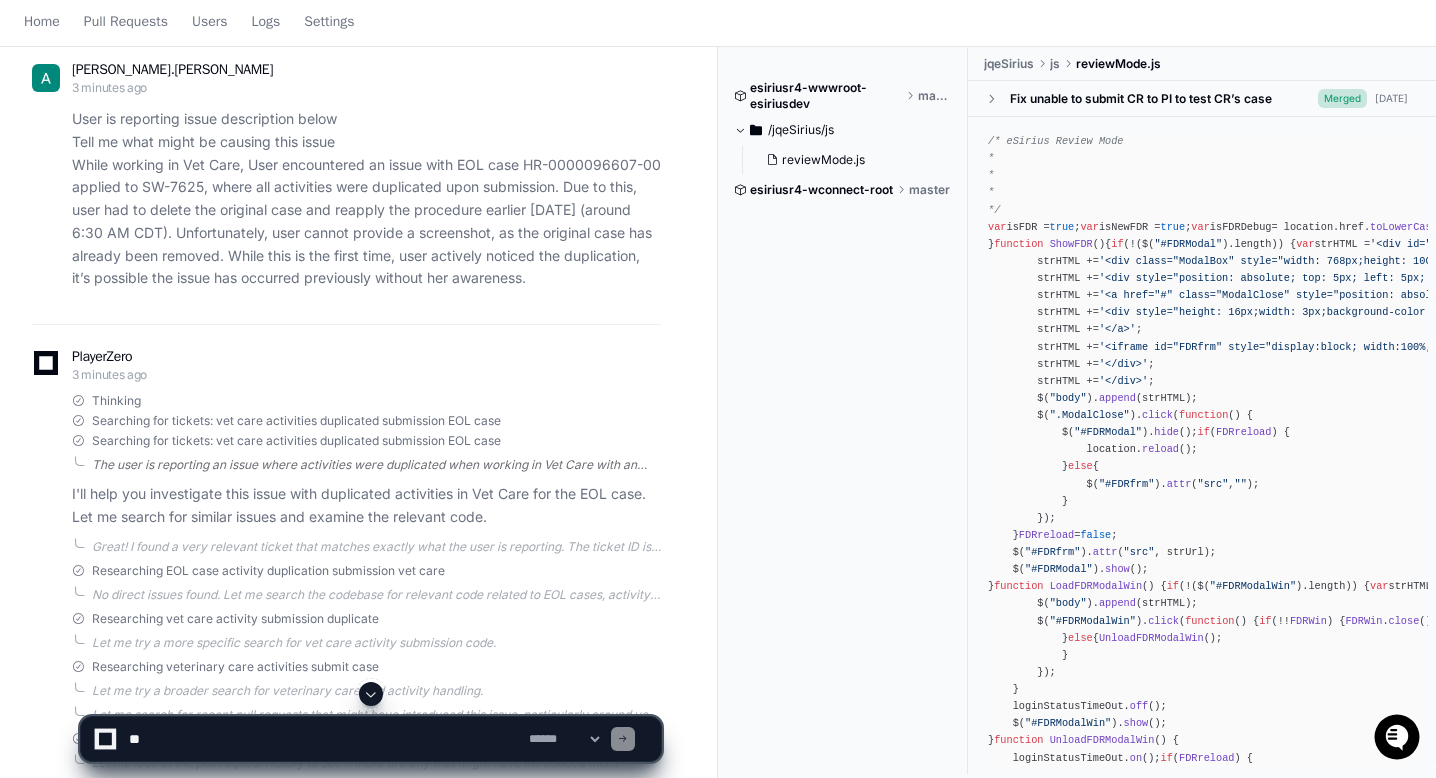 scroll, scrollTop: 0, scrollLeft: 0, axis: both 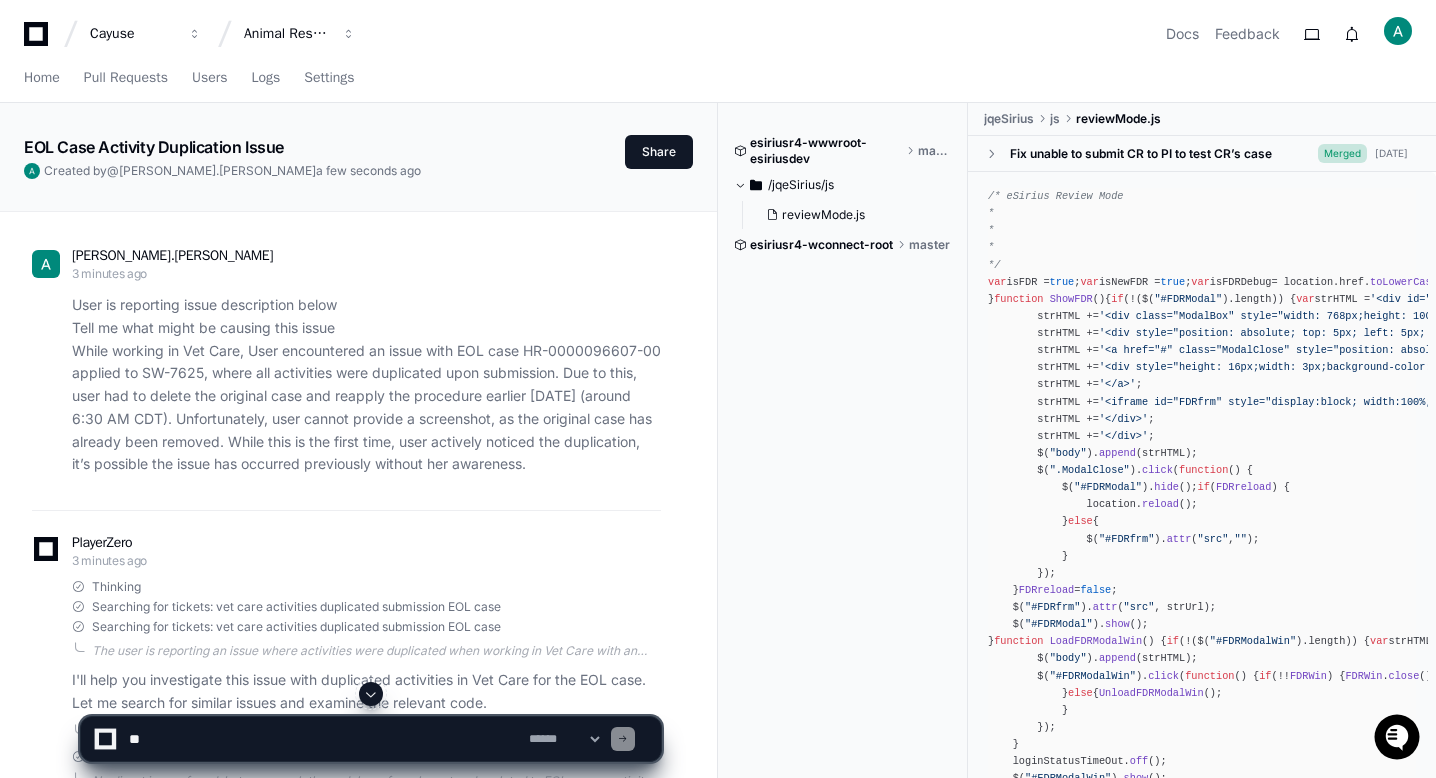 click on "[PERSON_NAME].[PERSON_NAME] 3 minutes ago User is reporting issue description below
Tell me what might be causing this issue
While working in Vet Care, User encountered an issue with EOL case HR-0000096607-00 applied to SW-7625, where all activities were duplicated upon submission. Due to this, user had to delete the original case and reapply the procedure earlier [DATE] (around 6:30 AM CDT). Unfortunately, user cannot provide a screenshot, as the original case has already been removed. While this is the first time, user actively noticed the duplication, it’s possible the issue has occurred previously without her awareness.
PlayerZero 3 minutes ago Thinking Searching for tickets: vet care activities duplicated submission EOL case Searching for tickets: vet care activities duplicated submission EOL case I'll help you investigate this issue with duplicated activities in Vet Care for the EOL case. Let me search for similar issues and examine the relevant code.
reviewMode.js" 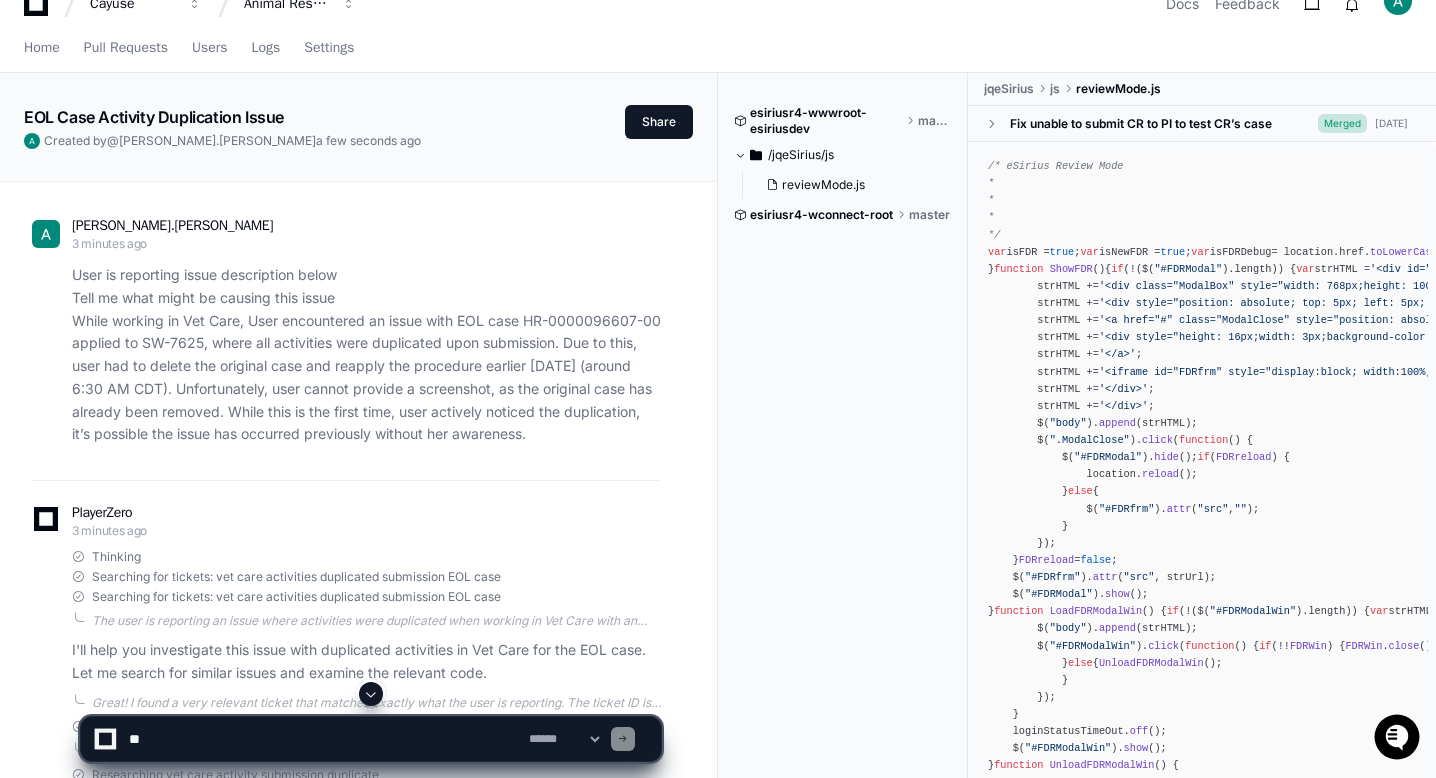scroll, scrollTop: 0, scrollLeft: 0, axis: both 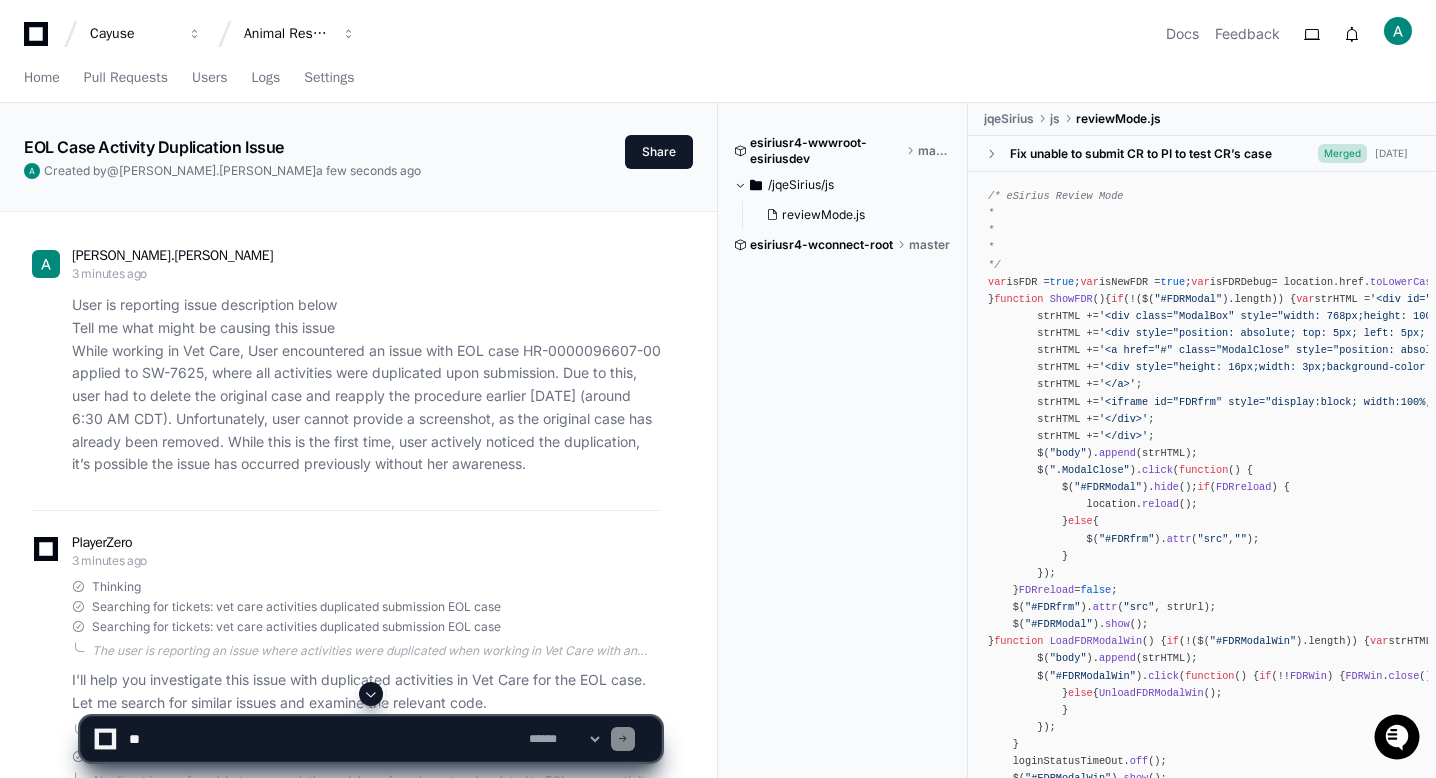 click 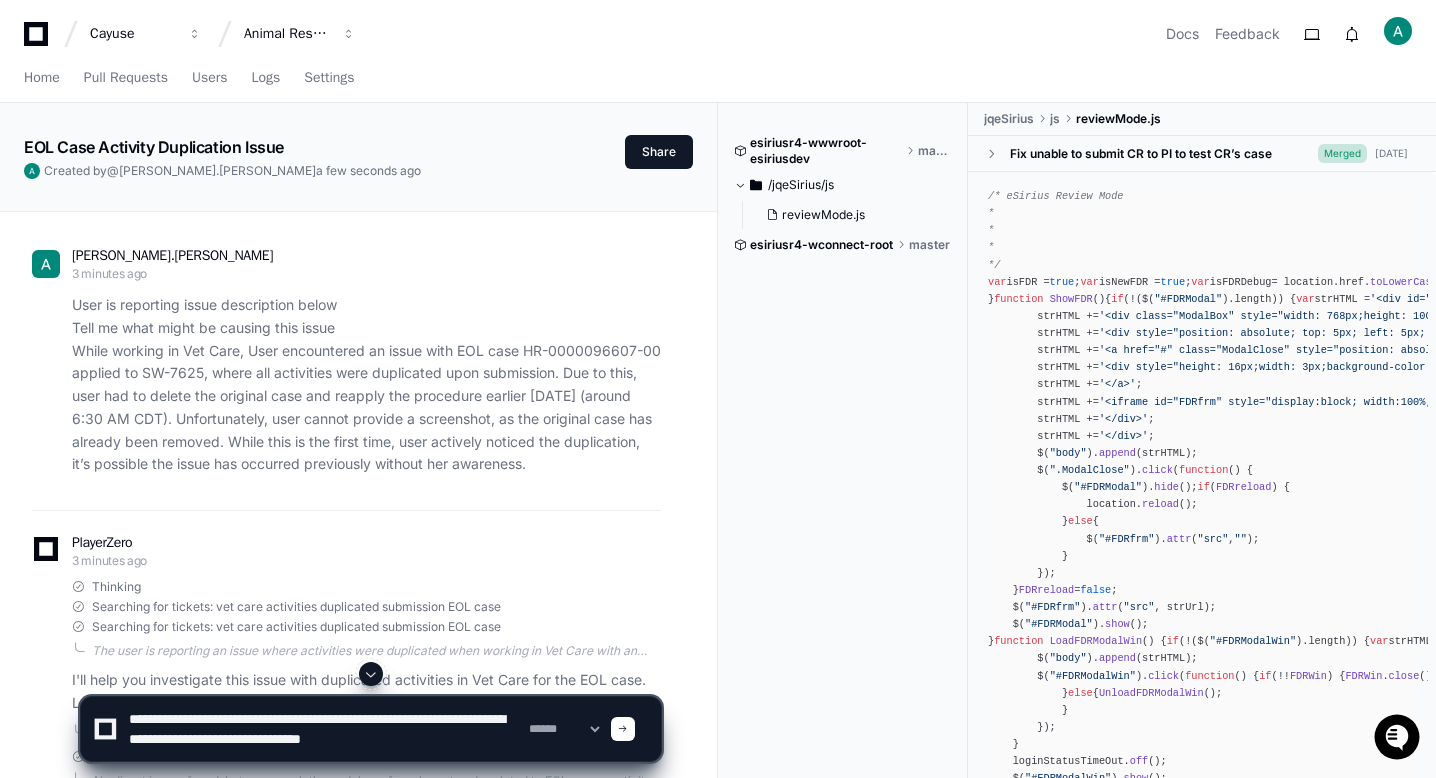 type 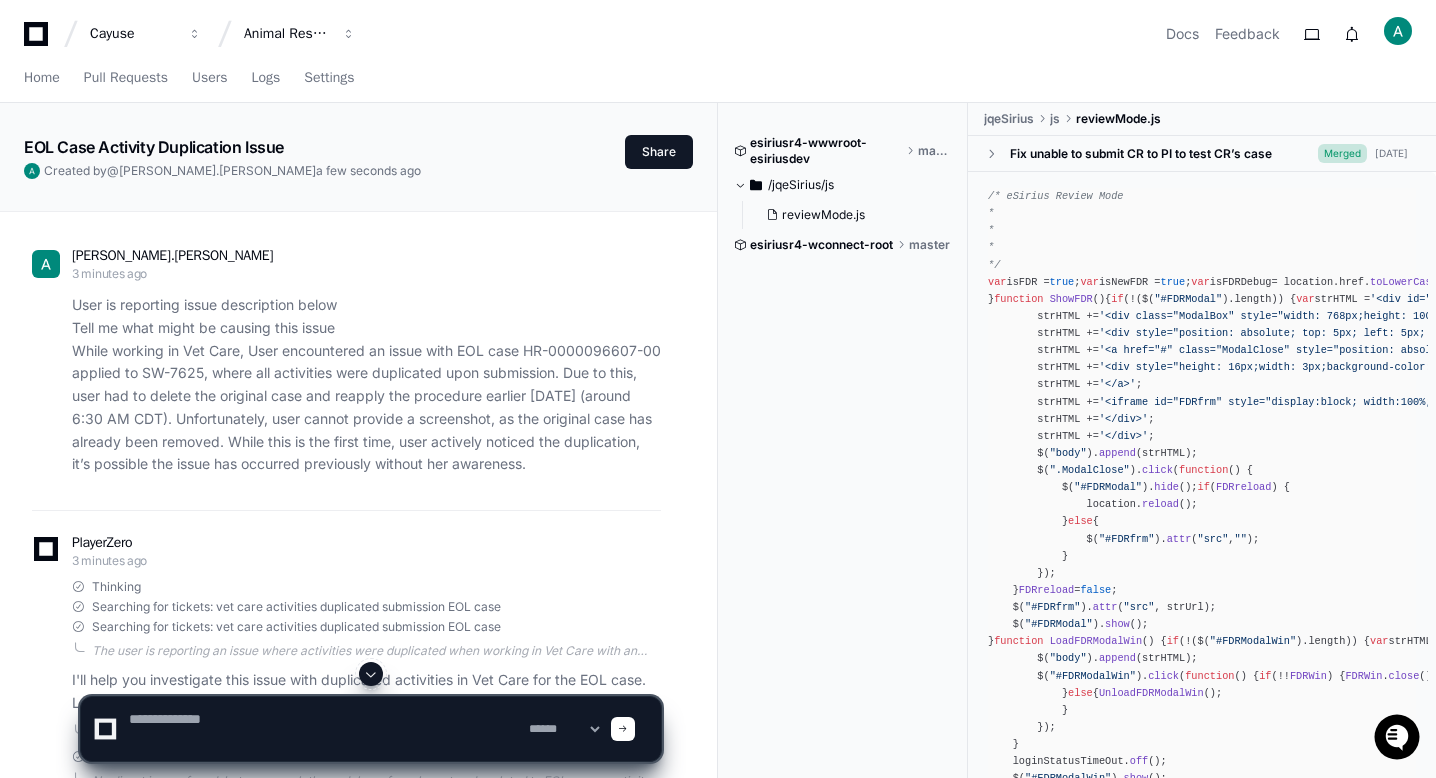 scroll, scrollTop: 0, scrollLeft: 0, axis: both 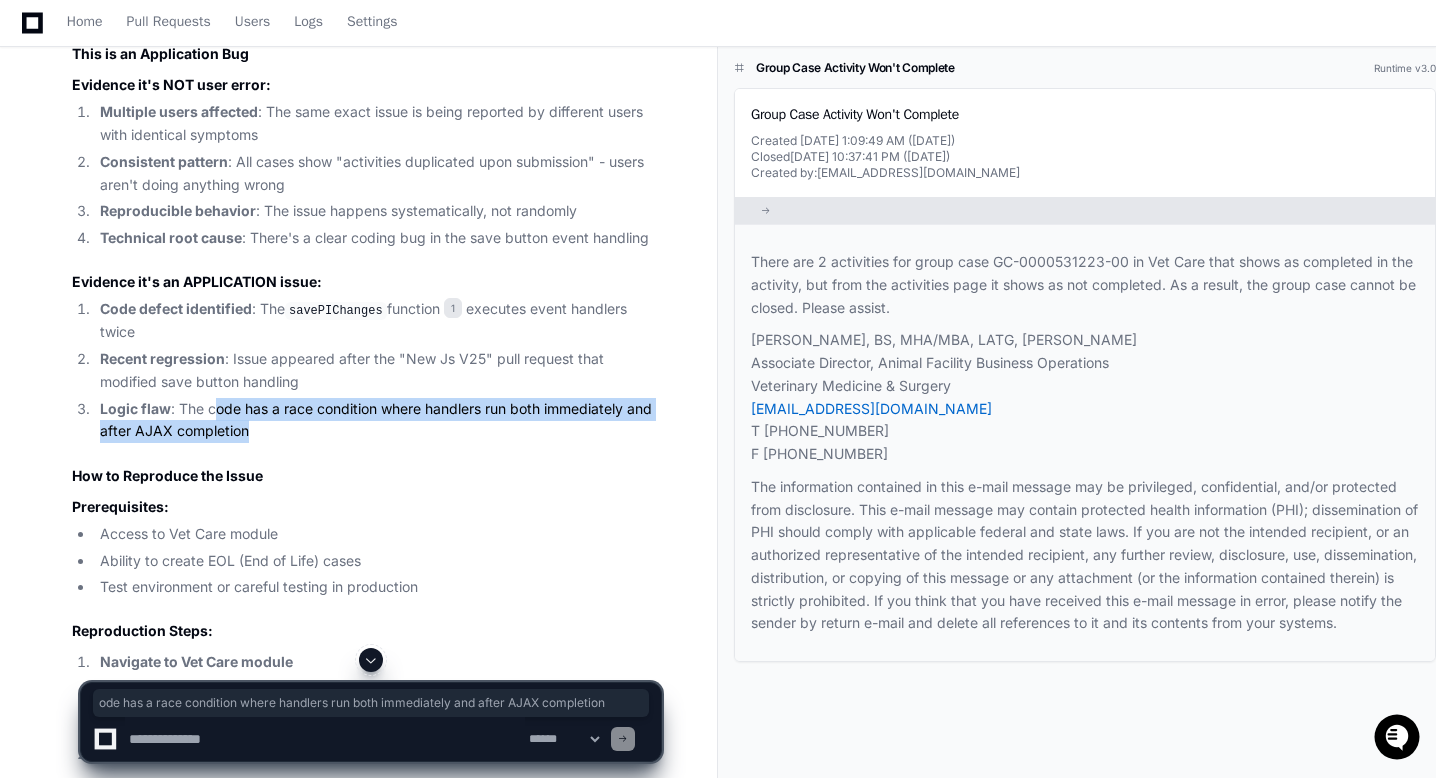 drag, startPoint x: 265, startPoint y: 426, endPoint x: 213, endPoint y: 415, distance: 53.15073 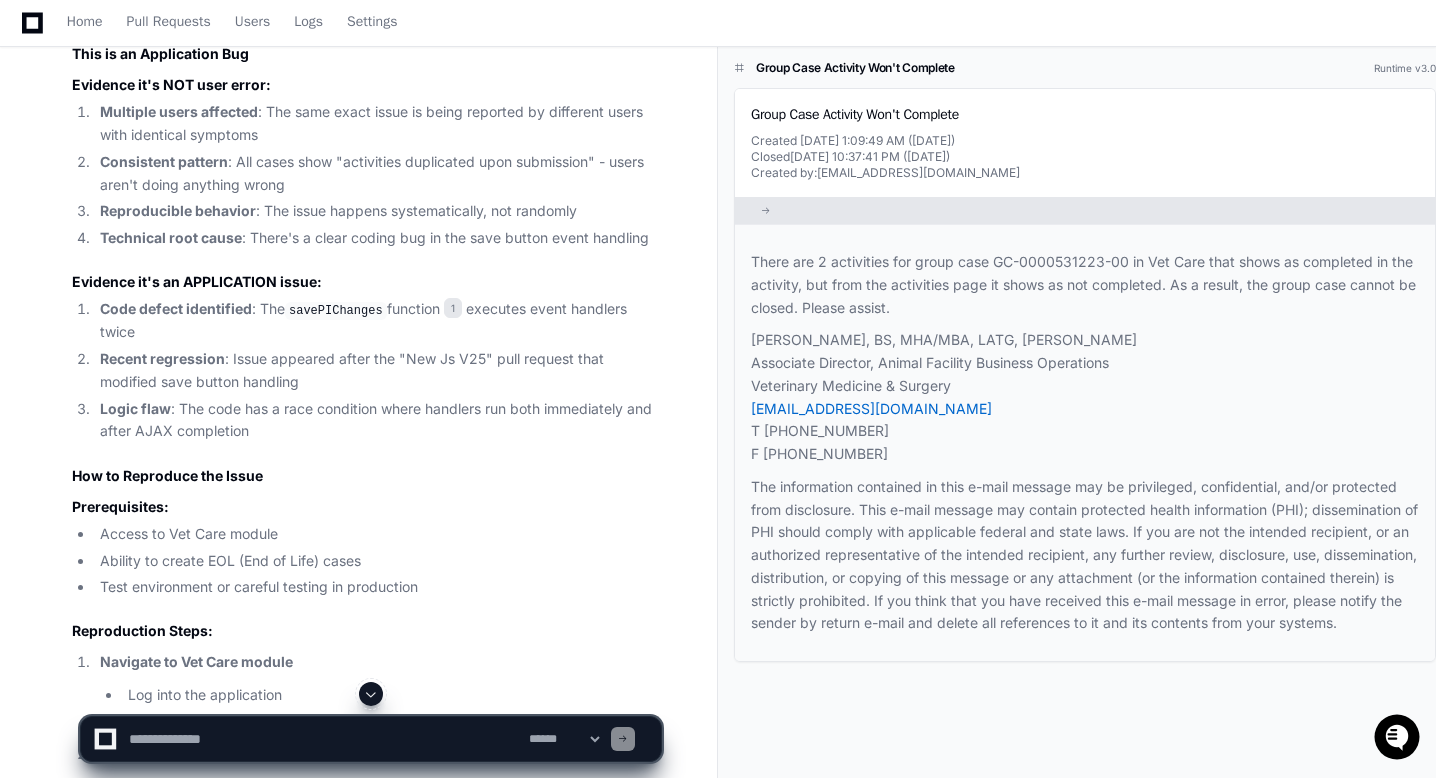 click on "Based on my analysis,  this is definitely an application issue , not a user issue. Here's the evidence:
This is an Application Bug
Evidence it's NOT user error:
Multiple users affected : The same exact issue is being reported by different users with identical symptoms
Consistent pattern : All cases show "activities duplicated upon submission" - users aren't doing anything wrong
Reproducible behavior : The issue happens systematically, not randomly
Technical root cause : There's a clear coding bug in the save button event handling
Evidence it's an APPLICATION issue:
Code defect identified : The  savePIChanges  function 1  executes event handlers twice
Recent regression : Issue appeared after the "New Js V25" pull request that modified save button handling
Logic flaw : The code has a race condition where handlers run both immediately and after AJAX completion
How to Reproduce the Issue
Prerequisites:
Access to Vet Care module
Ability to create EOL (End of Life) cases" 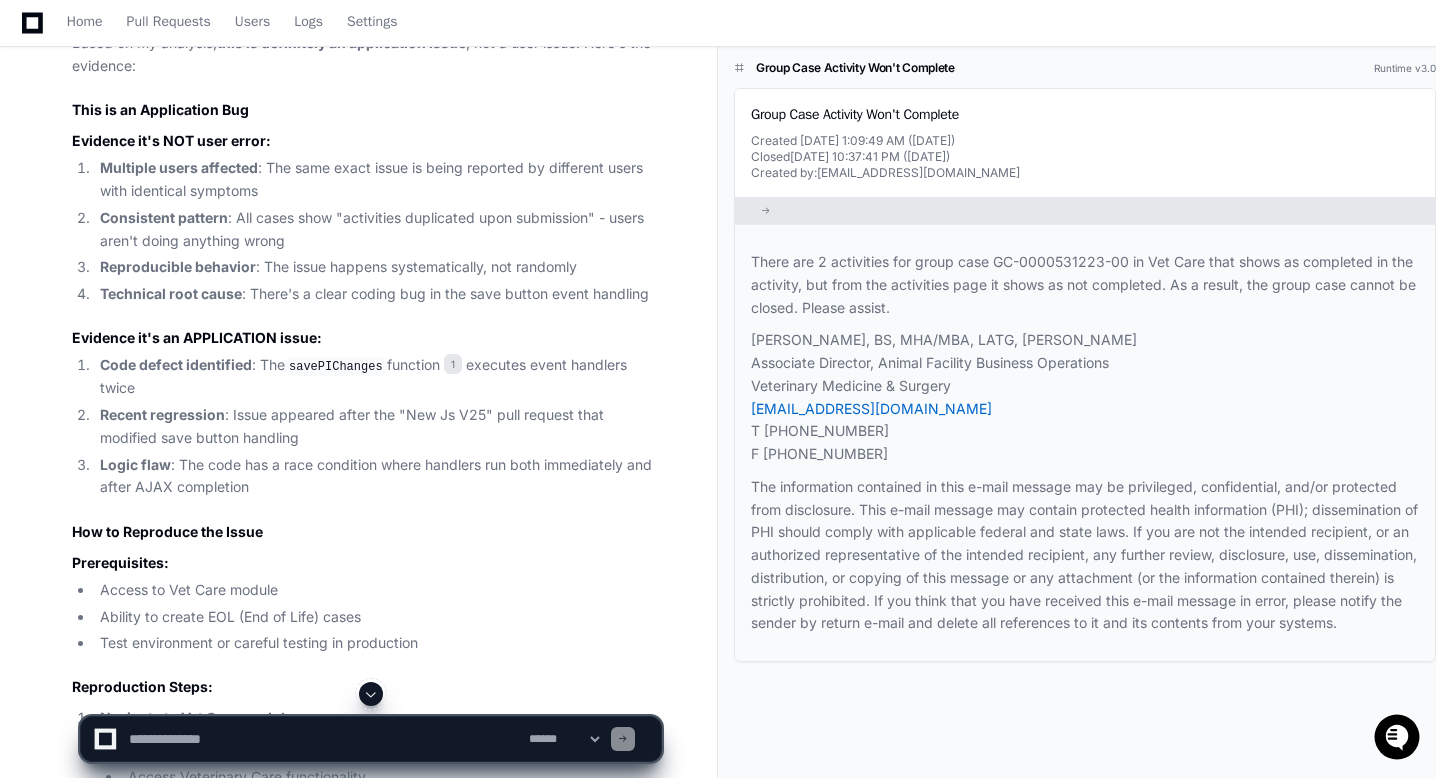 scroll, scrollTop: 3209, scrollLeft: 0, axis: vertical 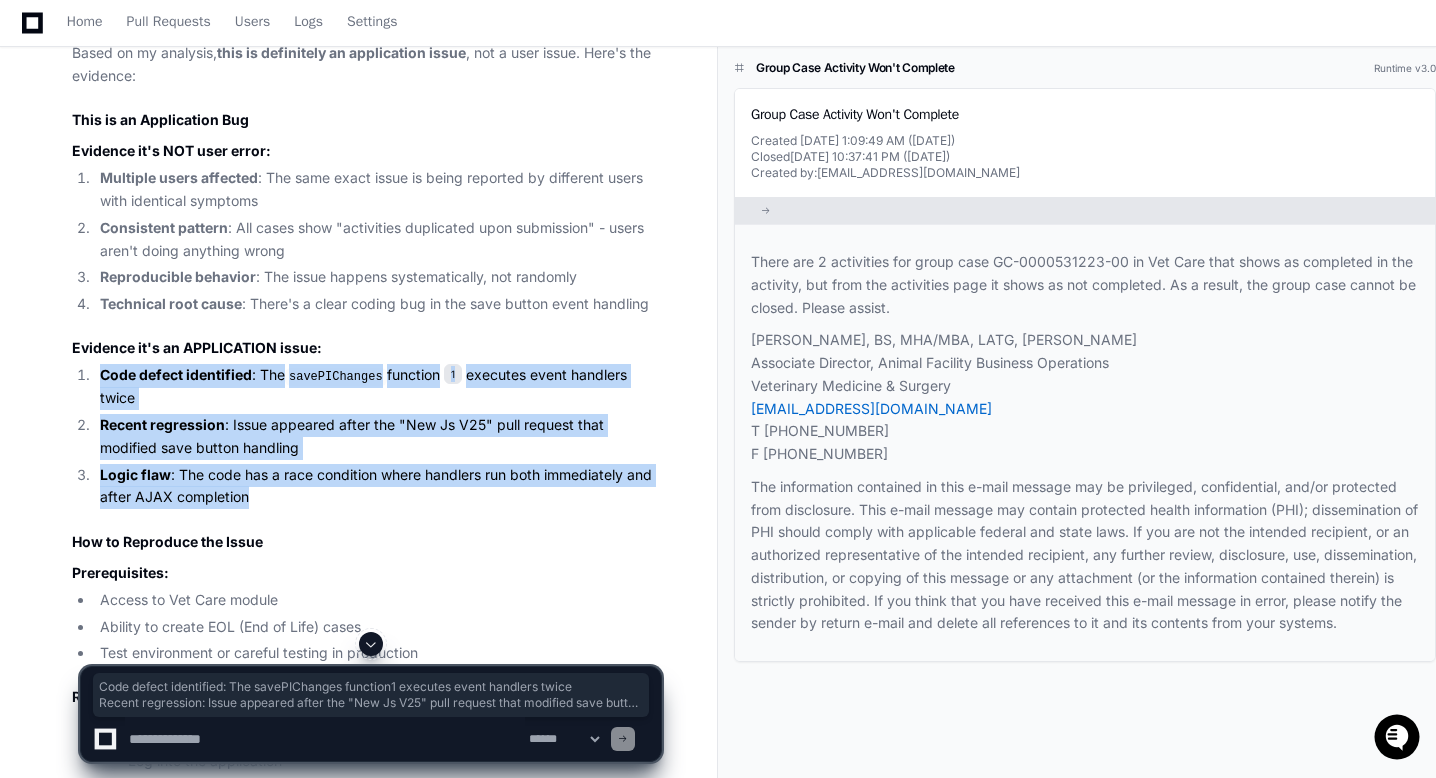 drag, startPoint x: 256, startPoint y: 492, endPoint x: 98, endPoint y: 379, distance: 194.24983 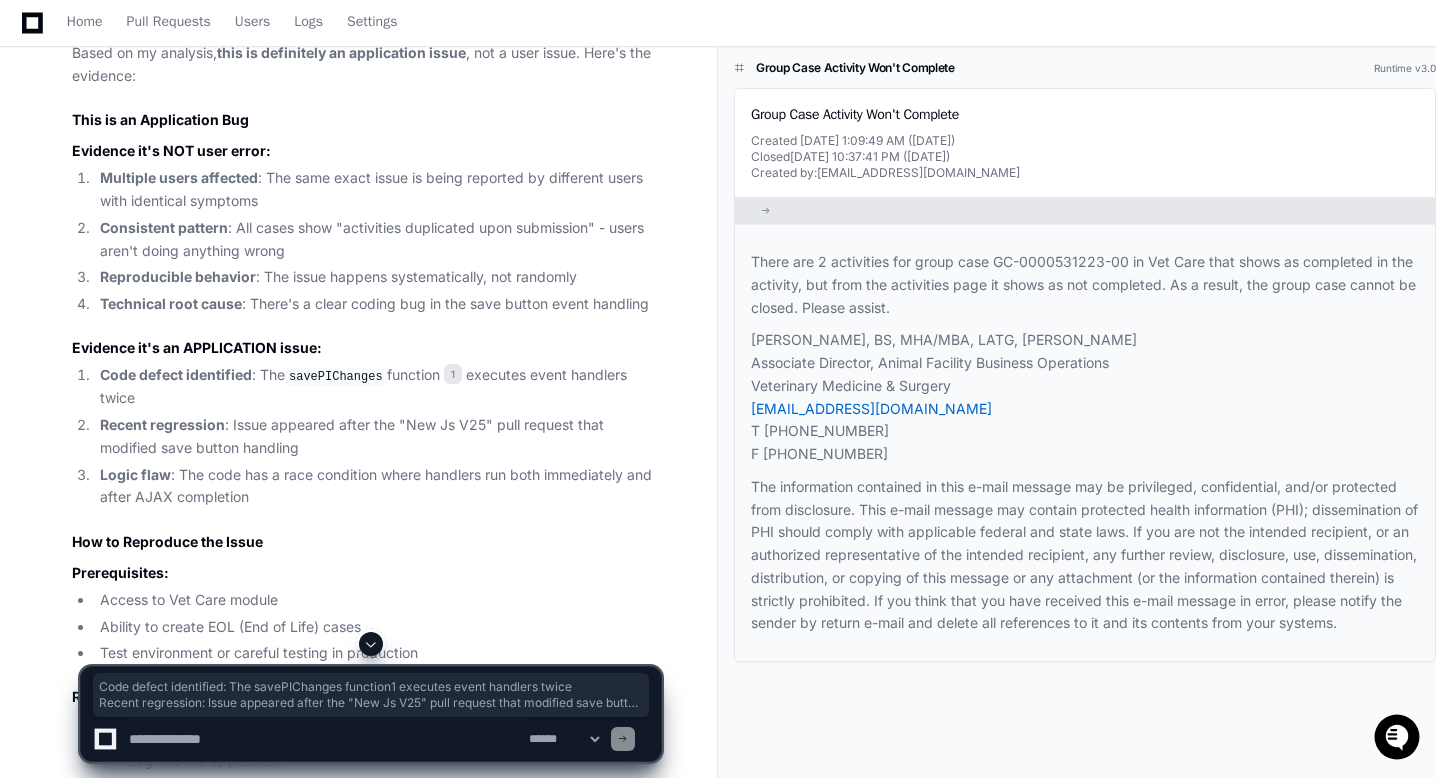 click on "Evidence it's an APPLICATION issue:" 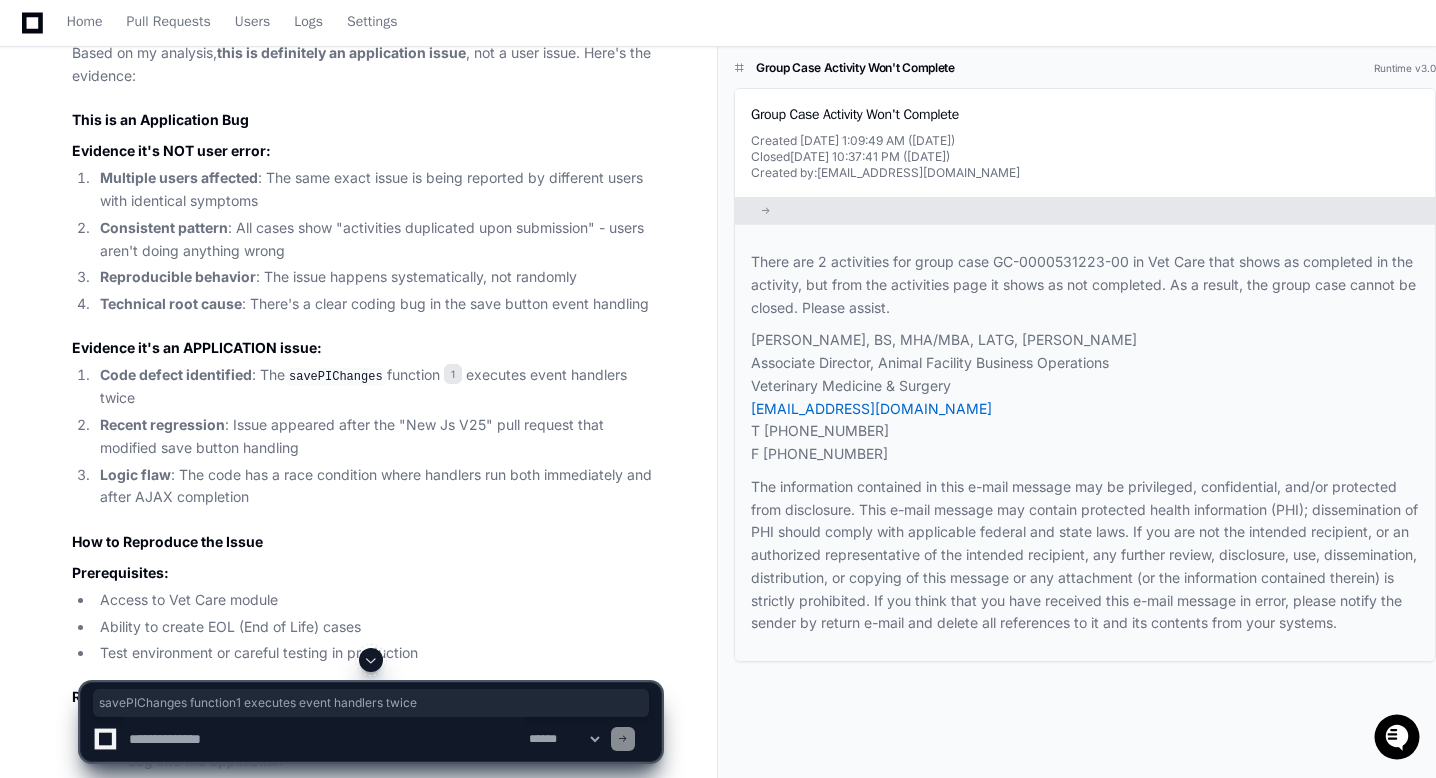 drag, startPoint x: 294, startPoint y: 371, endPoint x: 610, endPoint y: 387, distance: 316.40482 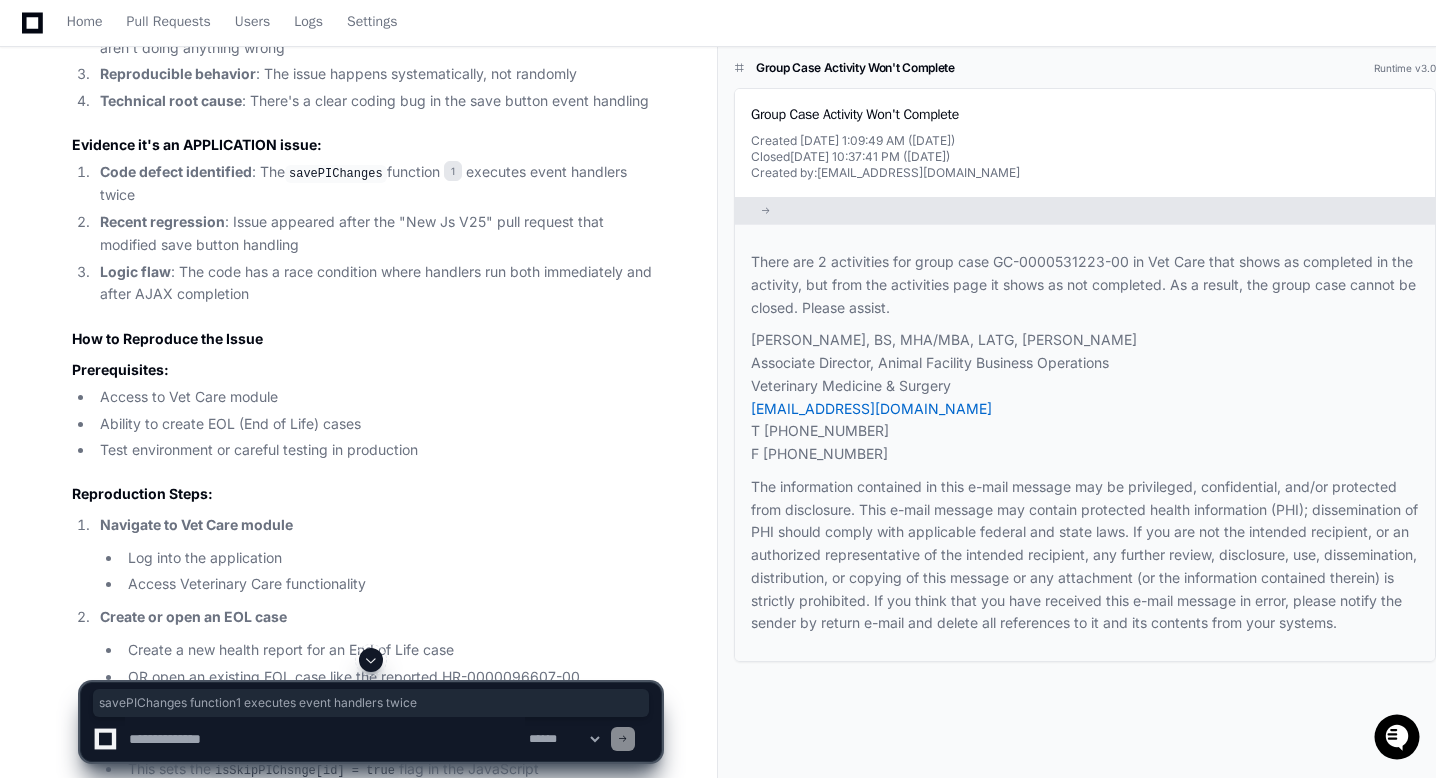 scroll, scrollTop: 3419, scrollLeft: 0, axis: vertical 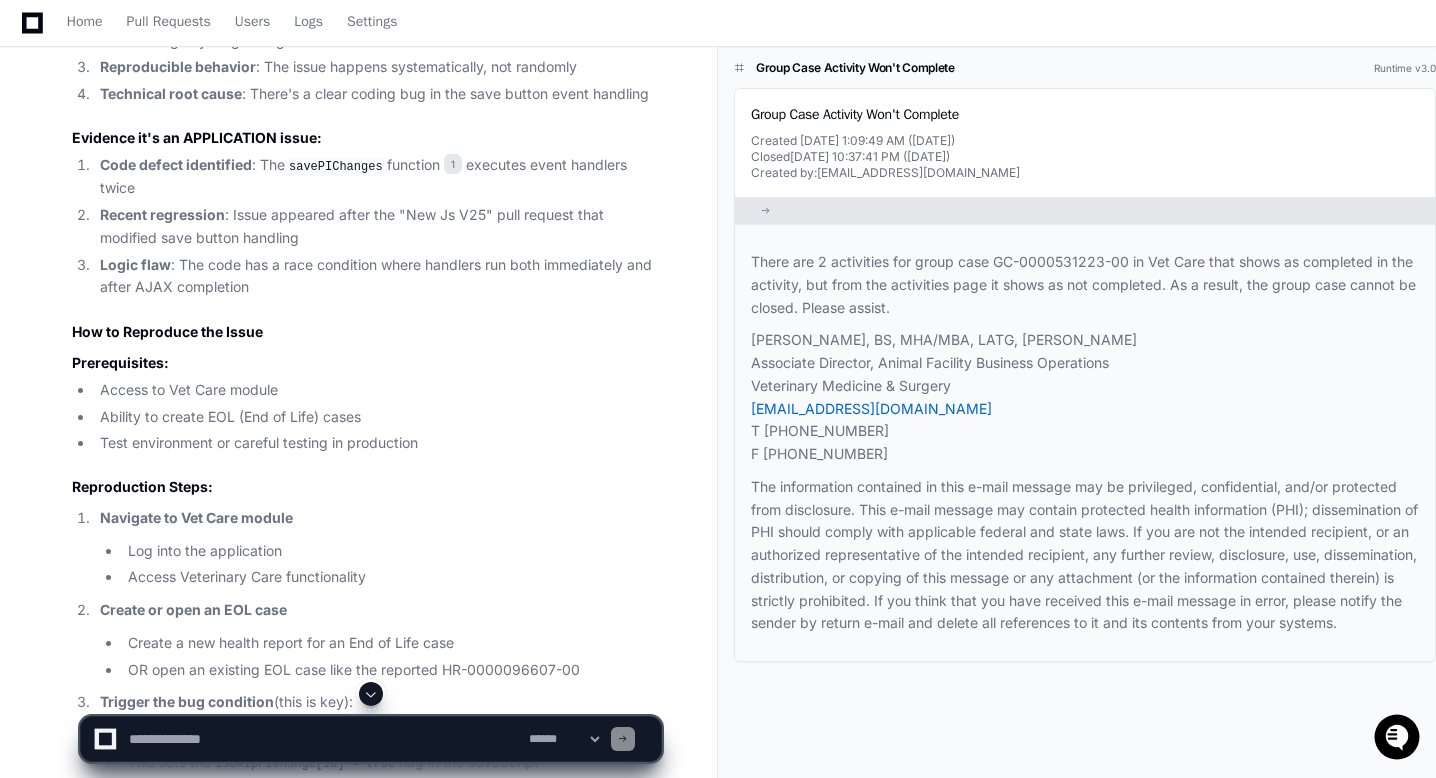 click on "How to Reproduce the Issue" 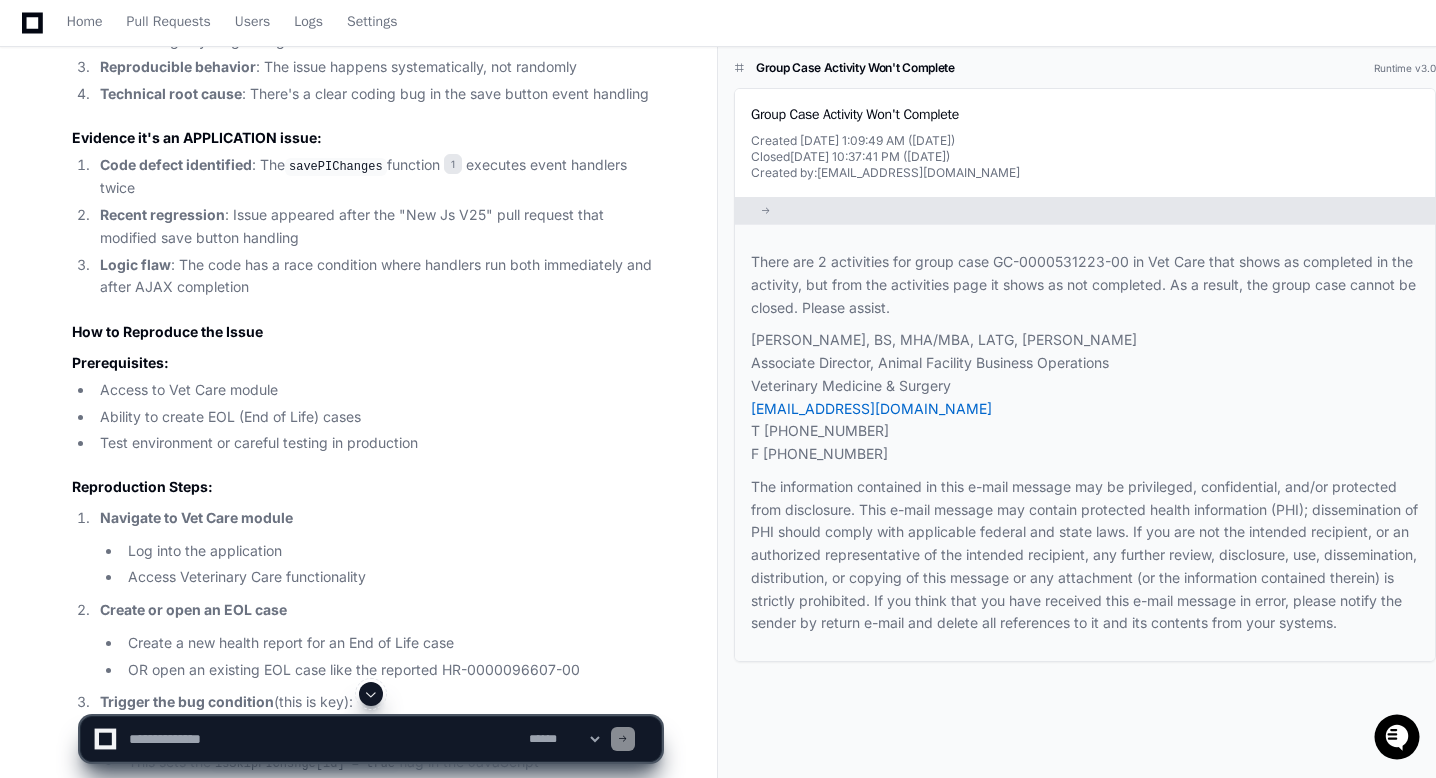 click on "Logic flaw : The code has a race condition where handlers run both immediately and after AJAX completion" 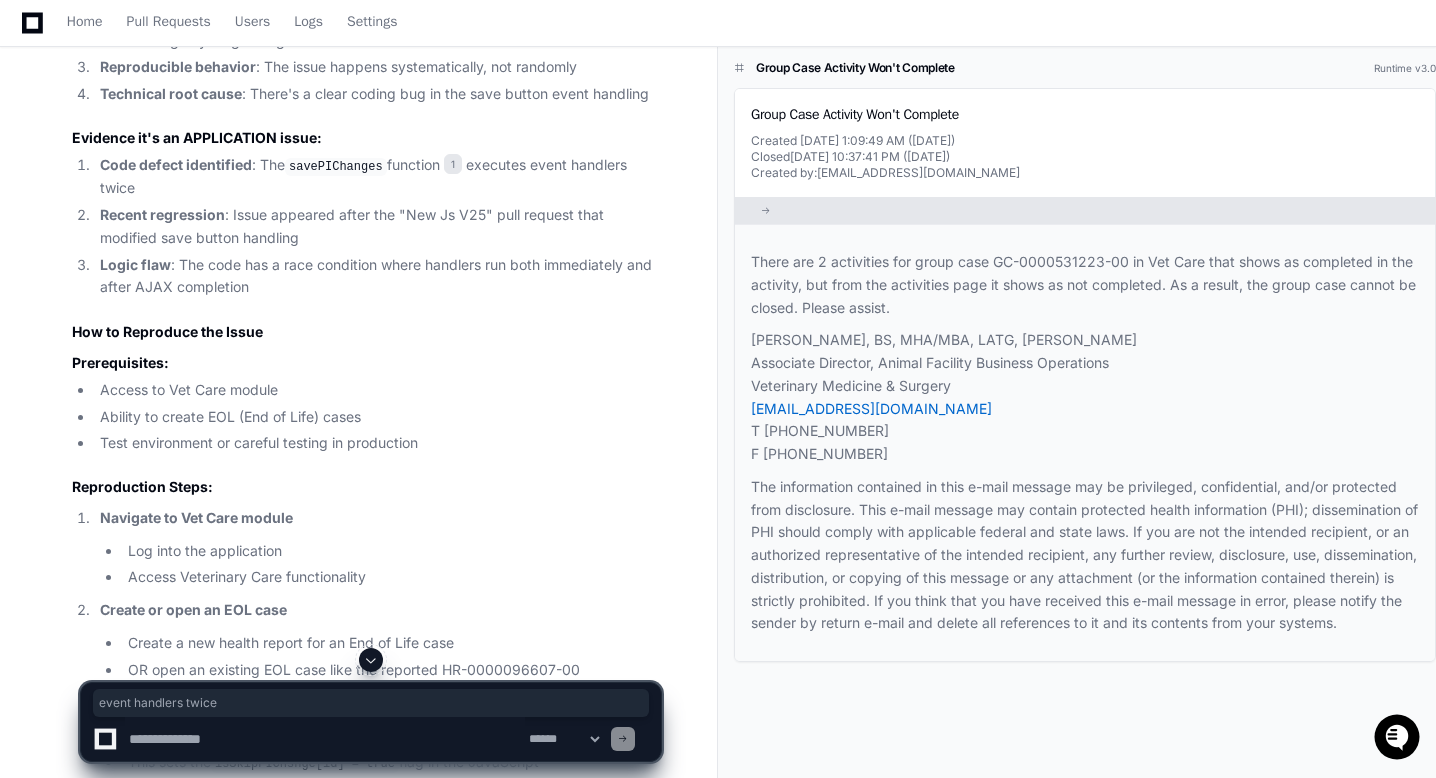 drag, startPoint x: 543, startPoint y: 163, endPoint x: 594, endPoint y: 184, distance: 55.154327 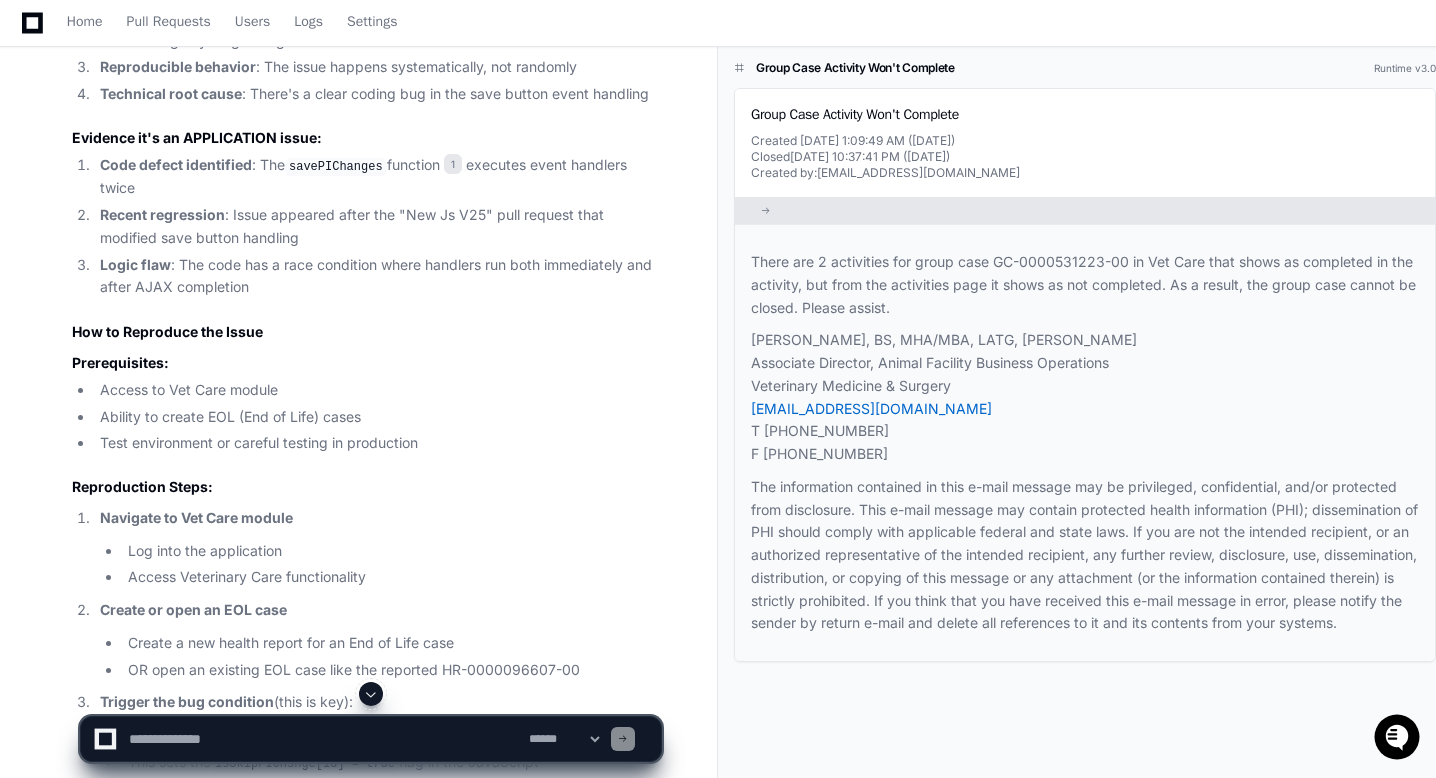 click on "Based on my analysis,  this is definitely an application issue , not a user issue. Here's the evidence:
This is an Application Bug
Evidence it's NOT user error:
Multiple users affected : The same exact issue is being reported by different users with identical symptoms
Consistent pattern : All cases show "activities duplicated upon submission" - users aren't doing anything wrong
Reproducible behavior : The issue happens systematically, not randomly
Technical root cause : There's a clear coding bug in the save button event handling
Evidence it's an APPLICATION issue:
Code defect identified : The  savePIChanges  function 1  executes event handlers twice
Recent regression : Issue appeared after the "New Js V25" pull request that modified save button handling
Logic flaw : The code has a race condition where handlers run both immediately and after AJAX completion
How to Reproduce the Issue
Prerequisites:
Access to Vet Care module
Ability to create EOL (End of Life) cases" 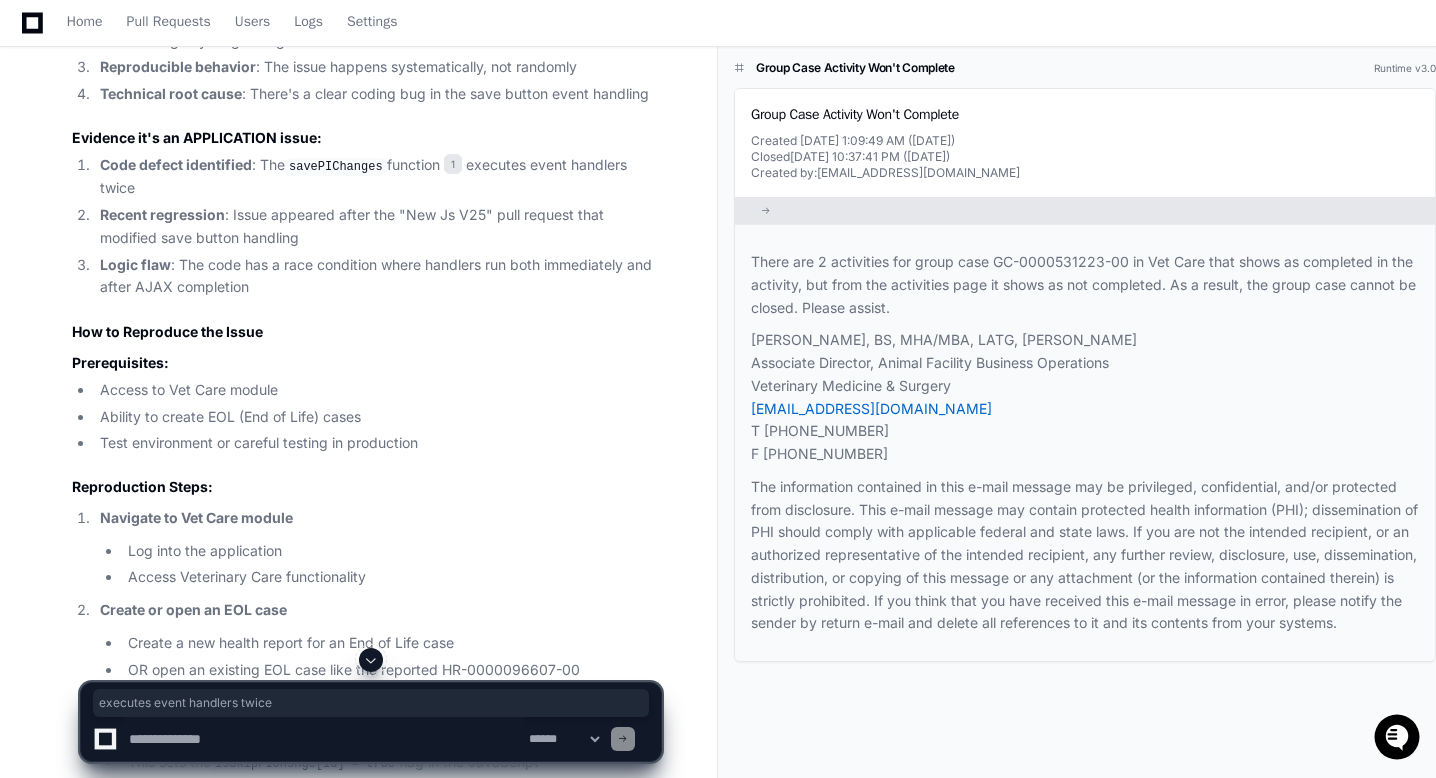 drag, startPoint x: 482, startPoint y: 162, endPoint x: 512, endPoint y: 184, distance: 37.202152 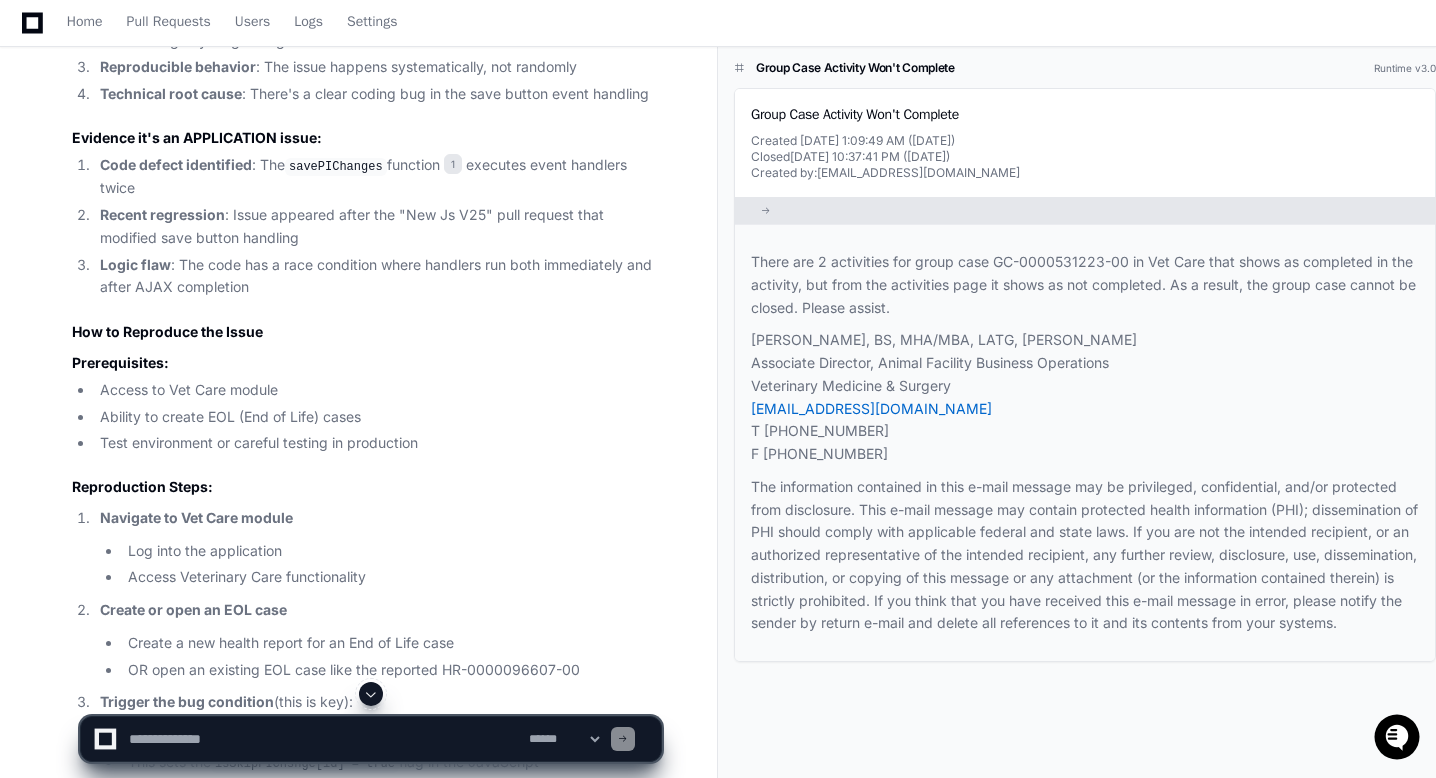 click on "Code defect identified : The  savePIChanges  function 1  executes event handlers twice
Recent regression : Issue appeared after the "New Js V25" pull request that modified save button handling
Logic flaw : The code has a race condition where handlers run both immediately and after AJAX completion" 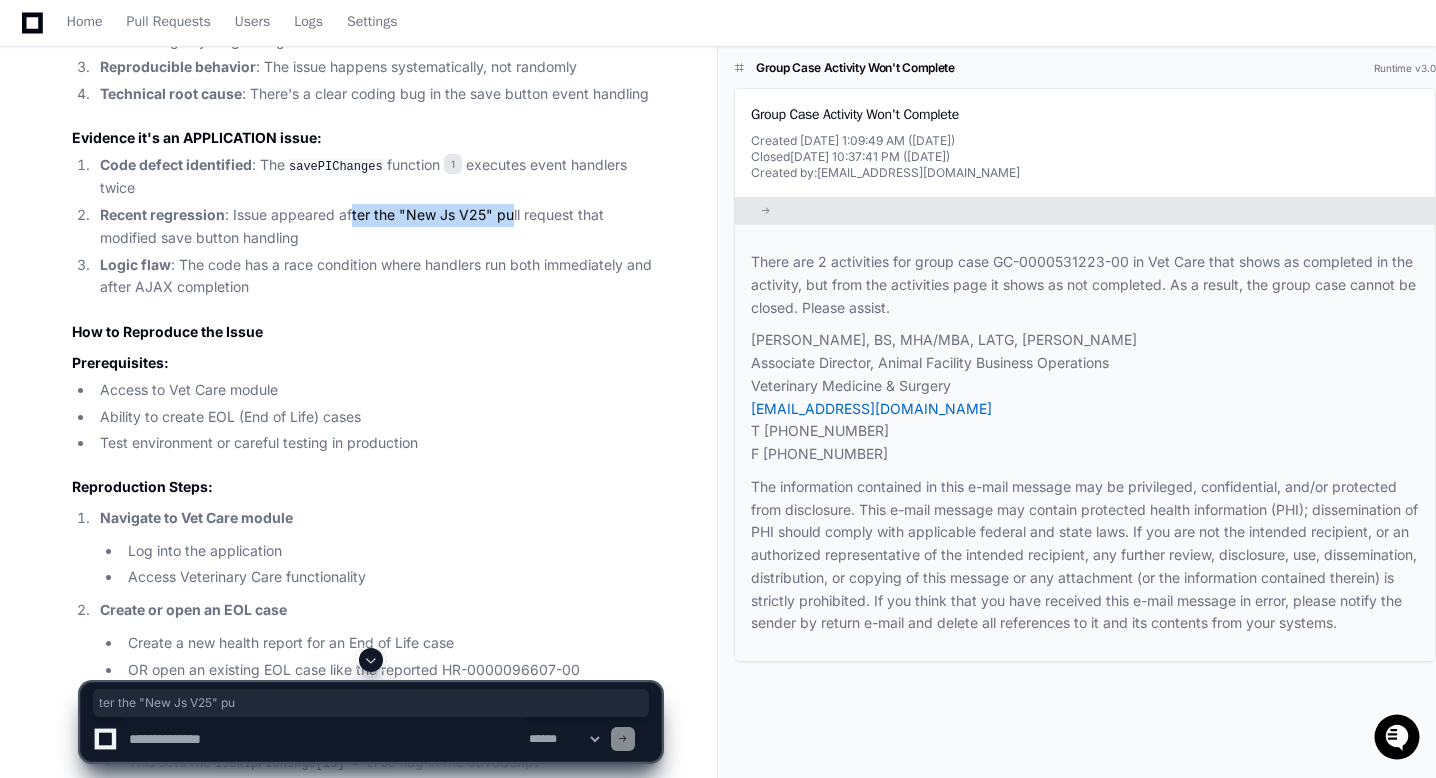 drag, startPoint x: 349, startPoint y: 212, endPoint x: 508, endPoint y: 215, distance: 159.0283 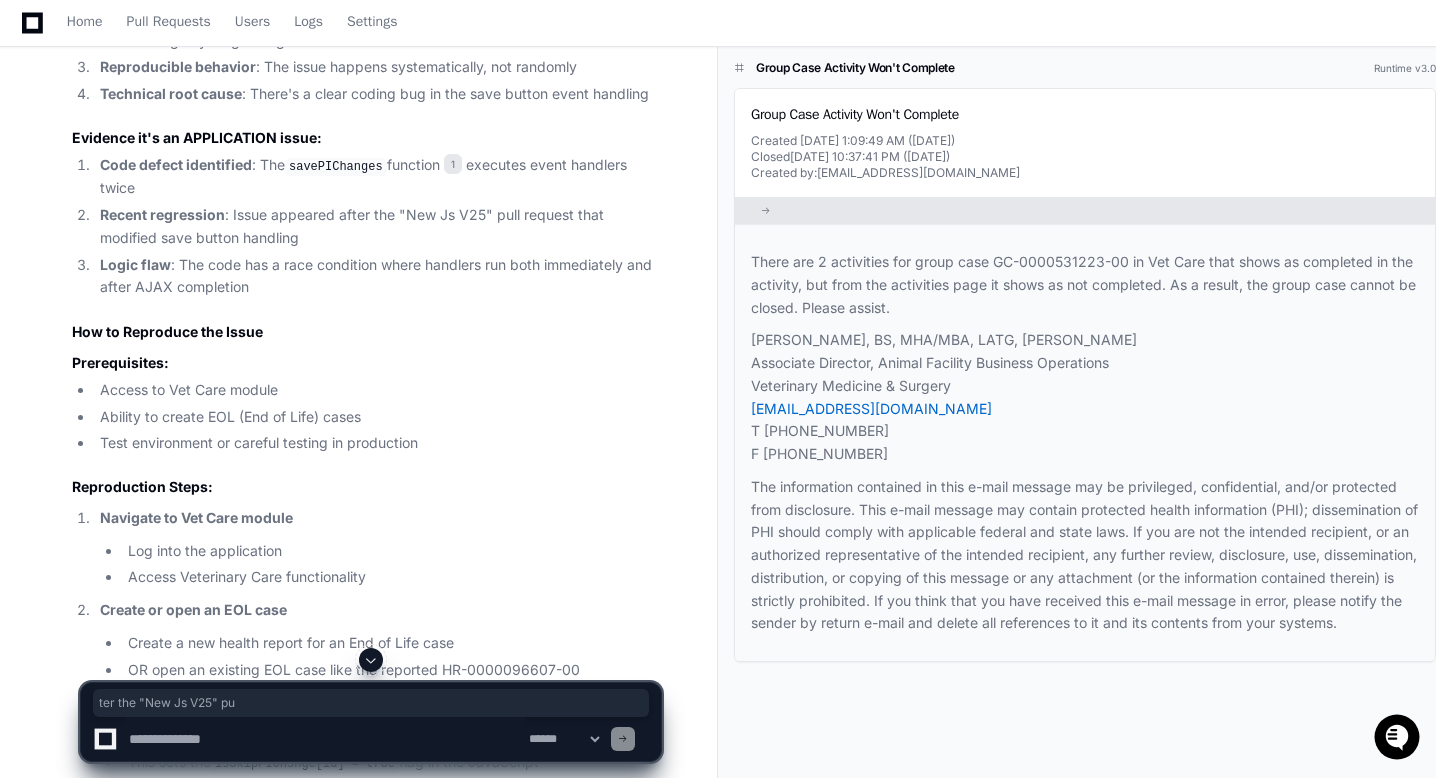 click on "Recent regression : Issue appeared after the "New Js V25" pull request that modified save button handling" 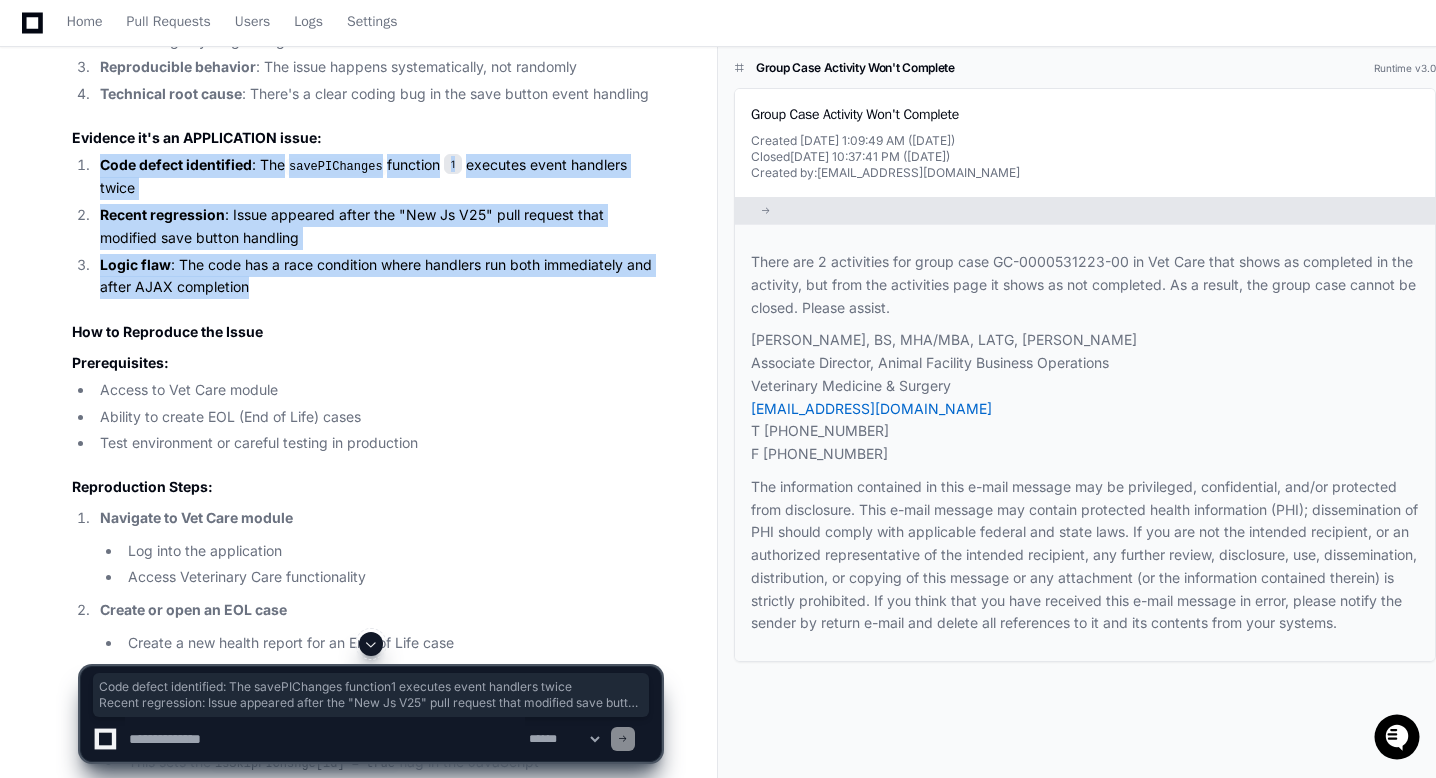 drag, startPoint x: 254, startPoint y: 286, endPoint x: 99, endPoint y: 161, distance: 199.12308 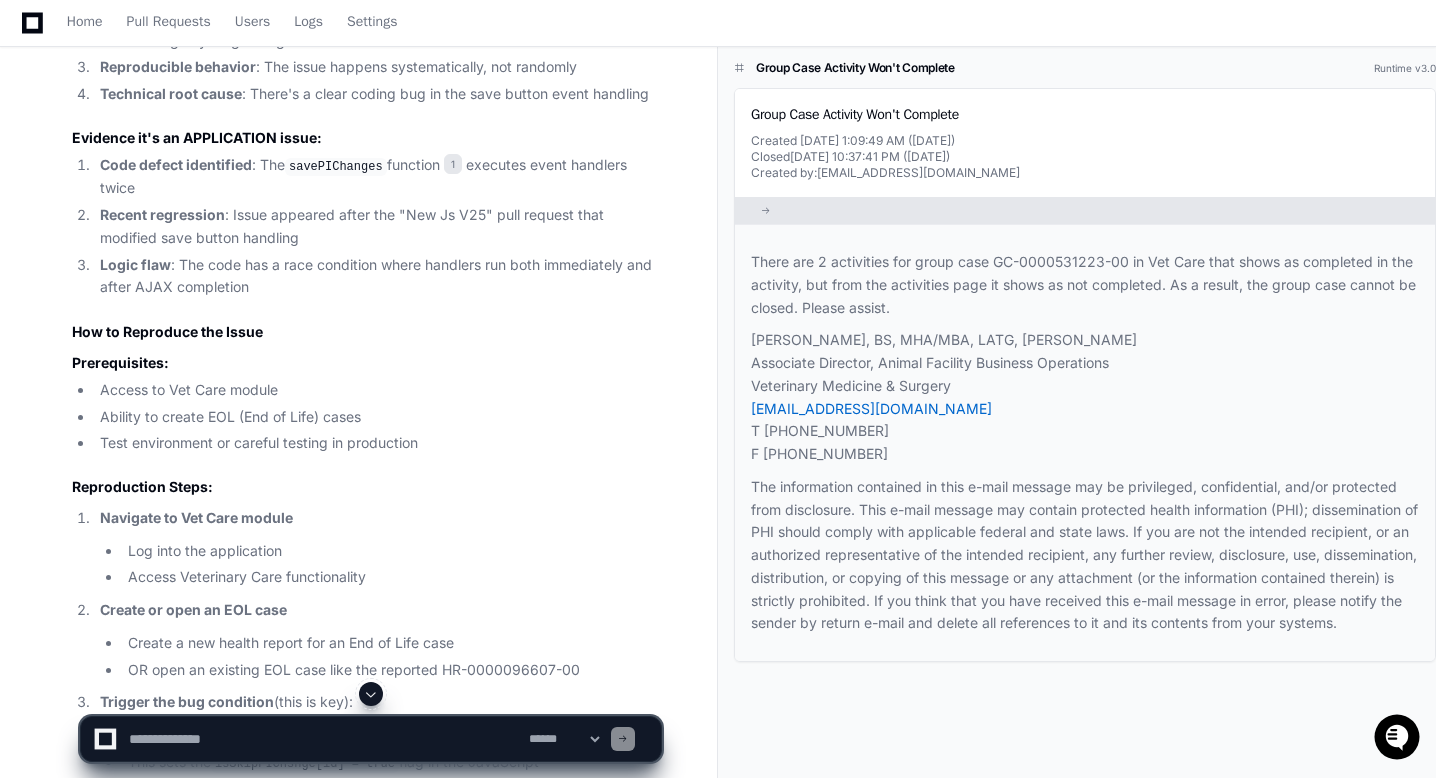 click on "Based on my analysis,  this is definitely an application issue , not a user issue. Here's the evidence:
This is an Application Bug
Evidence it's NOT user error:
Multiple users affected : The same exact issue is being reported by different users with identical symptoms
Consistent pattern : All cases show "activities duplicated upon submission" - users aren't doing anything wrong
Reproducible behavior : The issue happens systematically, not randomly
Technical root cause : There's a clear coding bug in the save button event handling
Evidence it's an APPLICATION issue:
Code defect identified : The  savePIChanges  function 1  executes event handlers twice
Recent regression : Issue appeared after the "New Js V25" pull request that modified save button handling
Logic flaw : The code has a race condition where handlers run both immediately and after AJAX completion
How to Reproduce the Issue
Prerequisites:
Access to Vet Care module
Ability to create EOL (End of Life) cases" 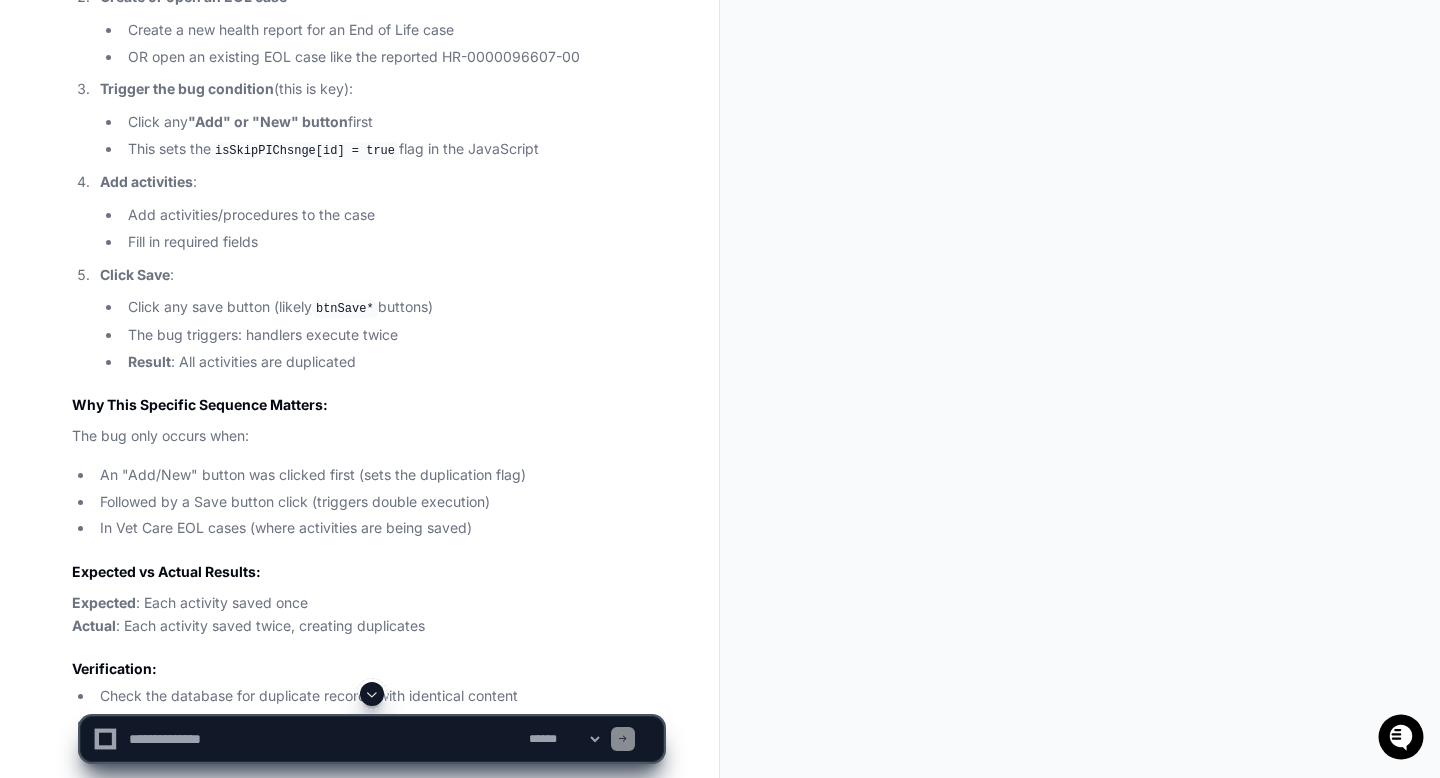 scroll, scrollTop: 4427, scrollLeft: 0, axis: vertical 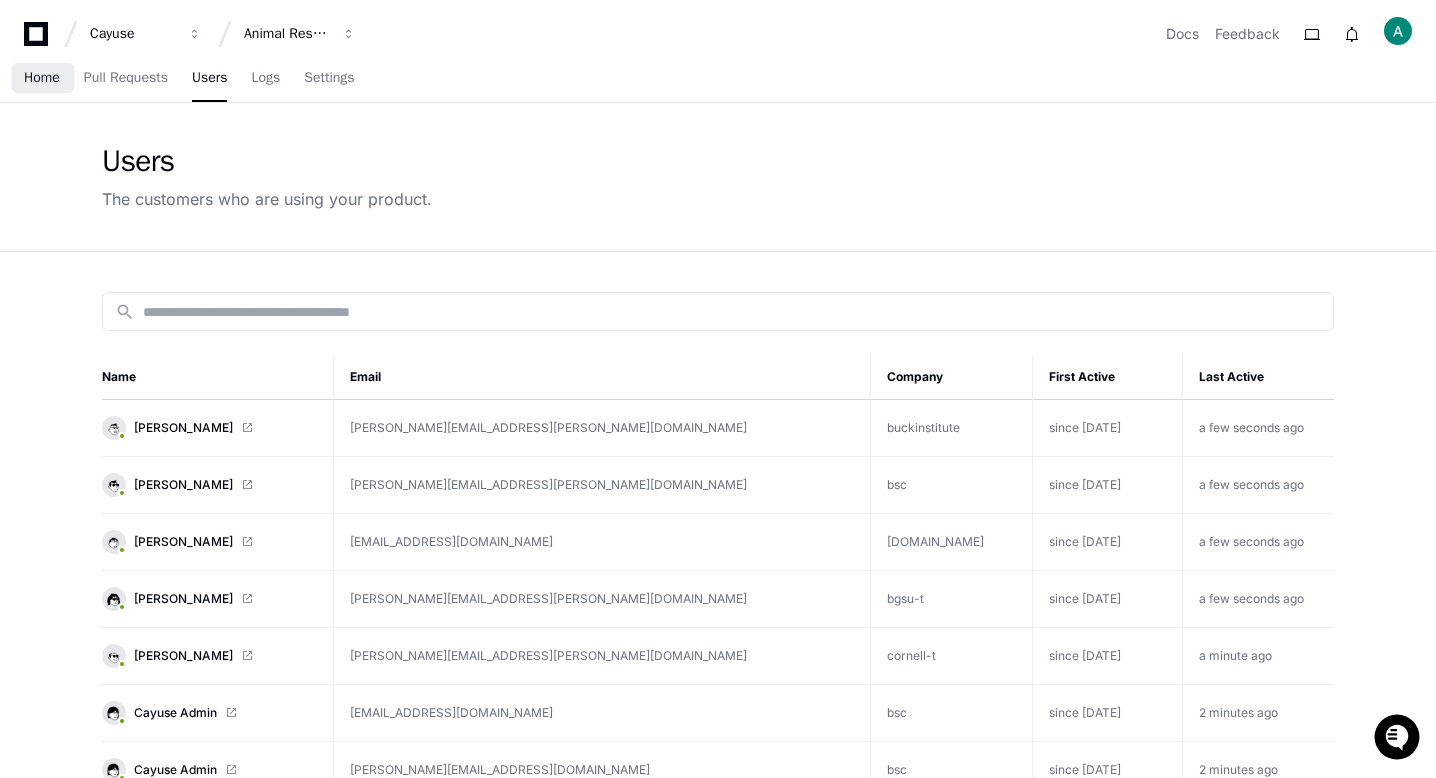 click on "Home" at bounding box center (42, 78) 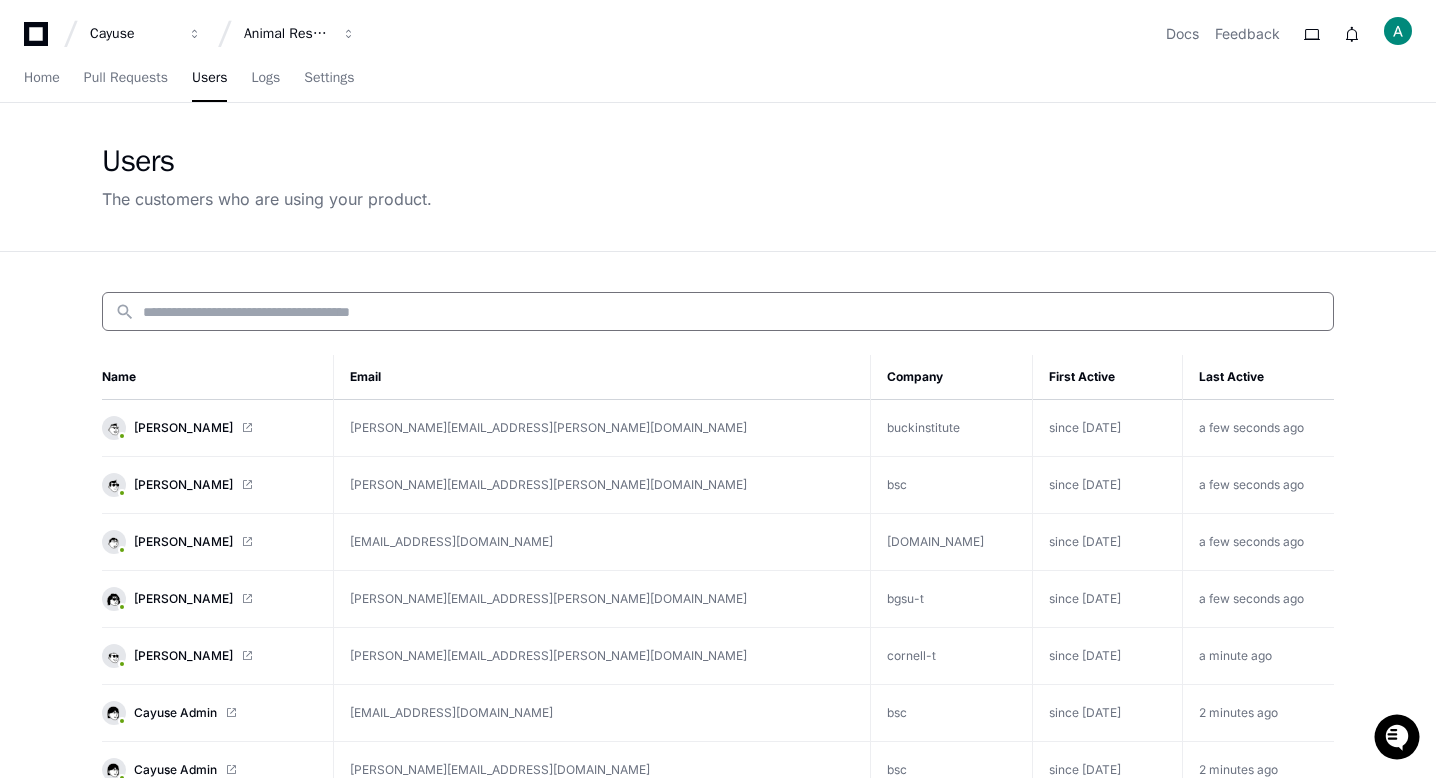 click at bounding box center (732, 312) 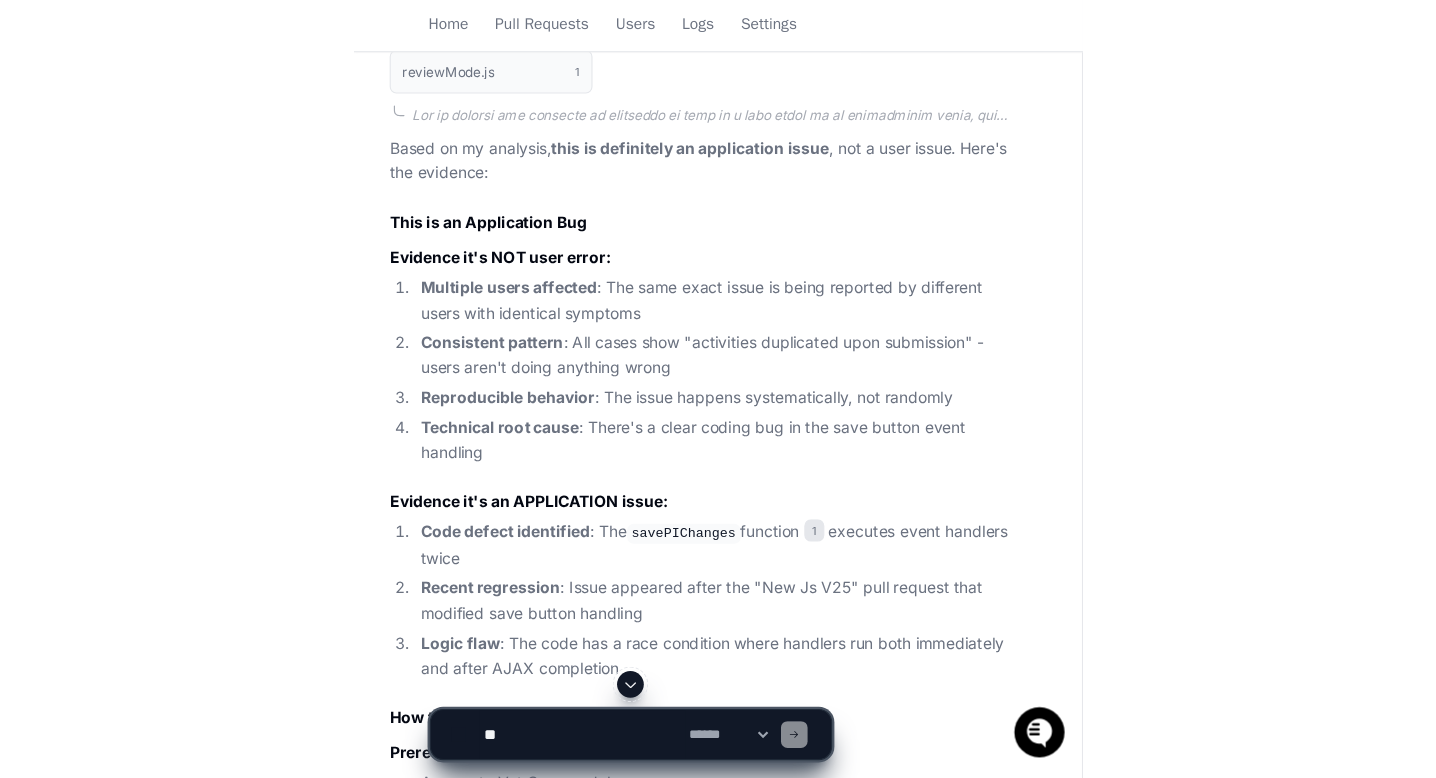 scroll, scrollTop: 3169, scrollLeft: 0, axis: vertical 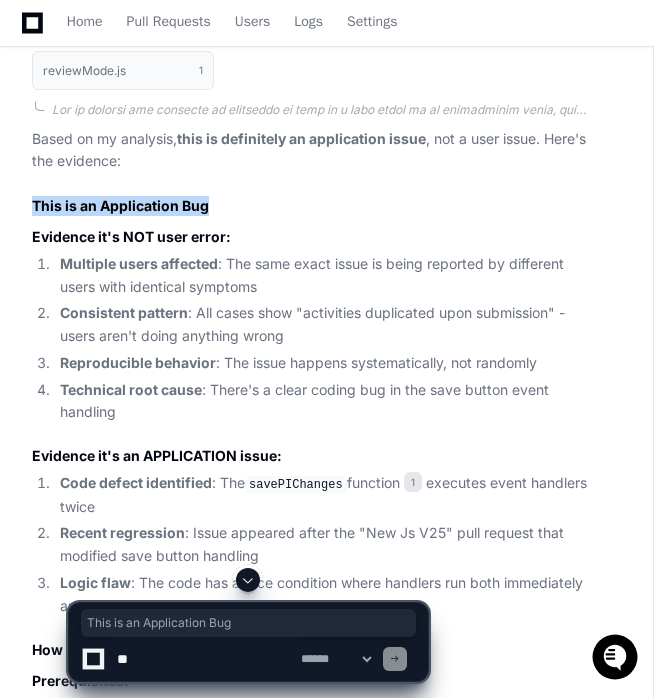 drag, startPoint x: 36, startPoint y: 225, endPoint x: 252, endPoint y: 229, distance: 216.03703 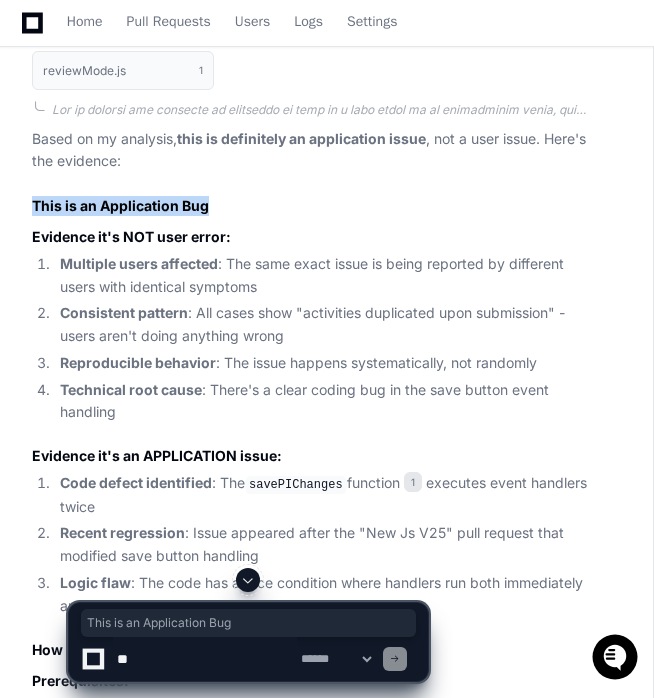 copy on "This is an Application Bug" 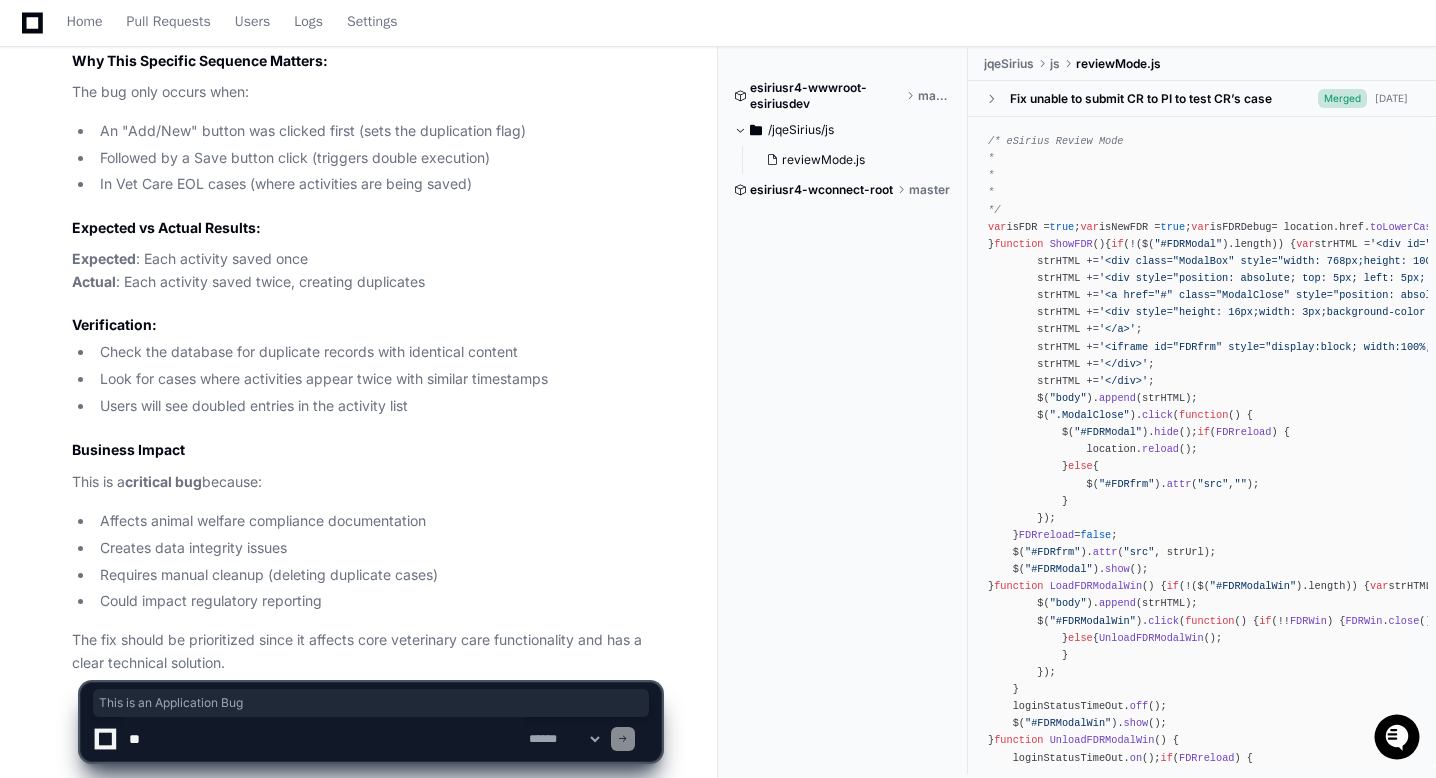 scroll, scrollTop: 4427, scrollLeft: 0, axis: vertical 